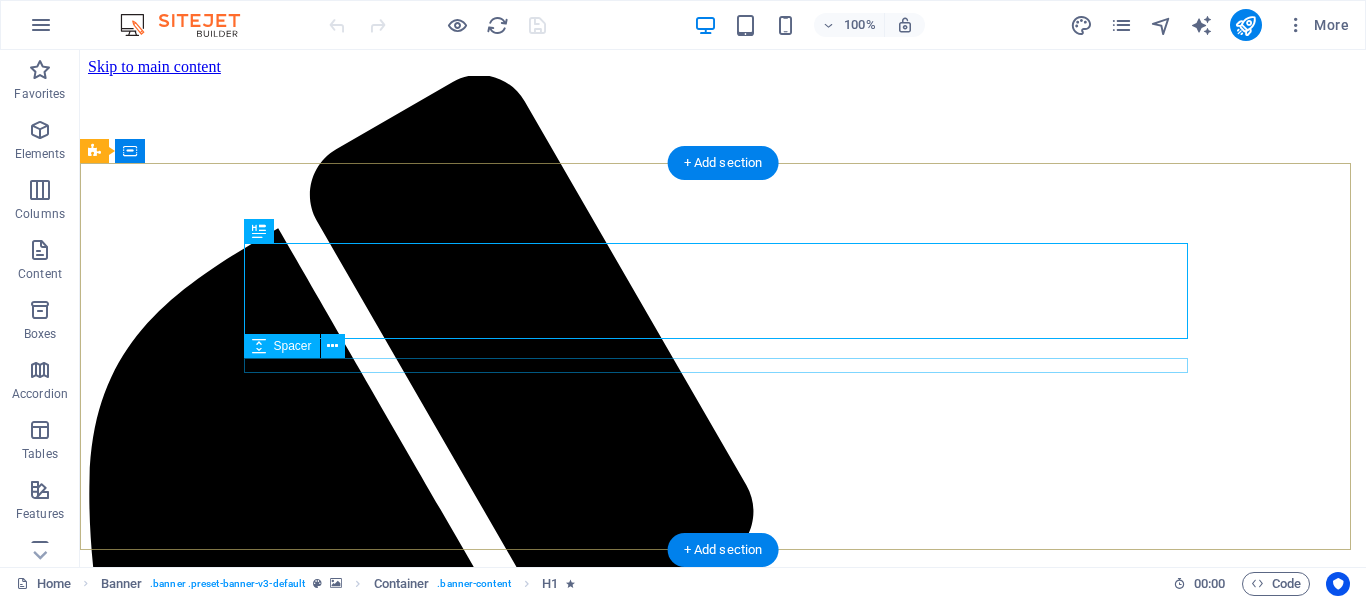 scroll, scrollTop: 0, scrollLeft: 0, axis: both 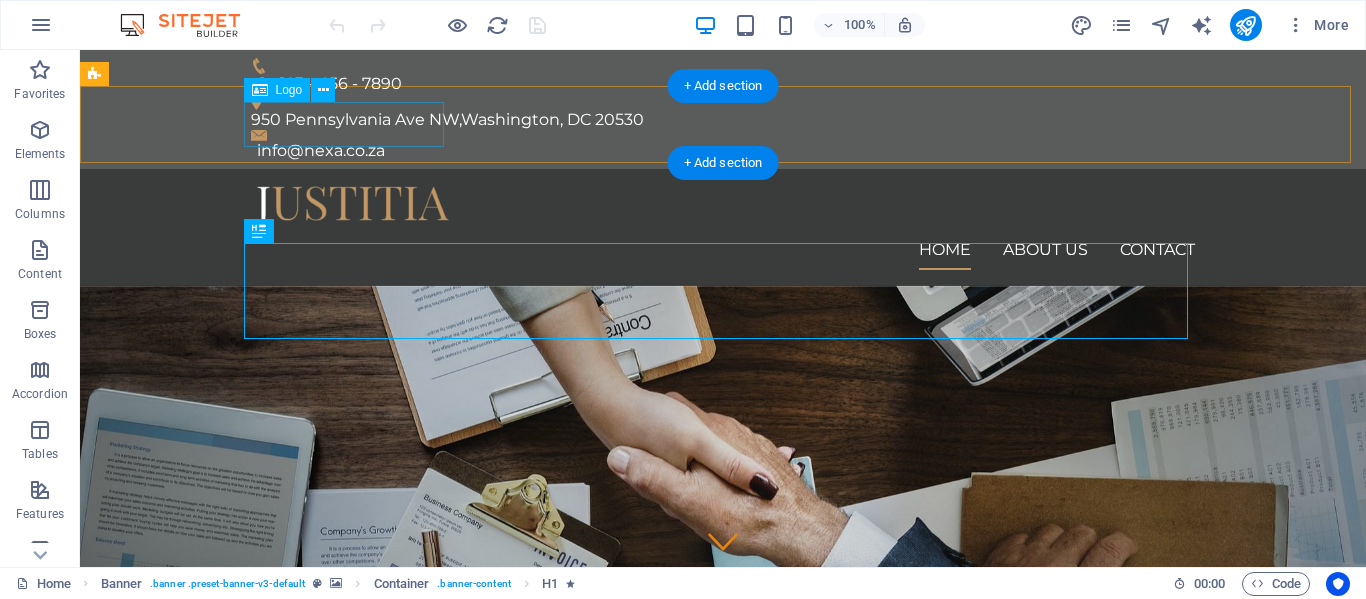 click at bounding box center [723, 207] 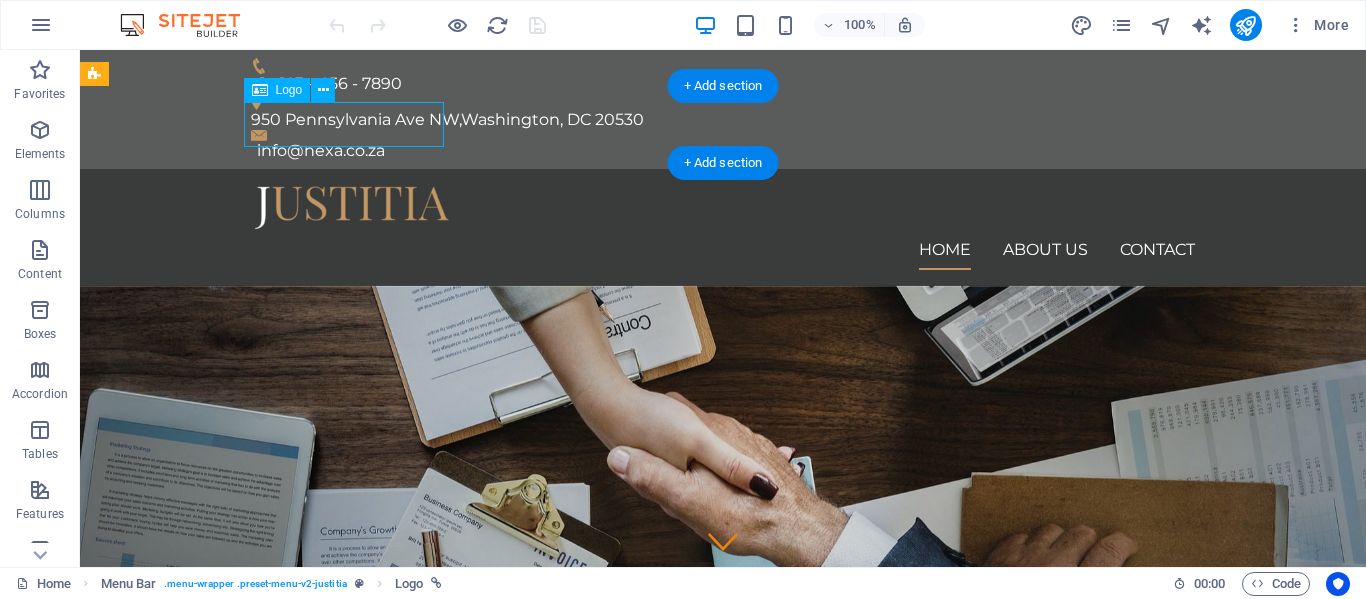 click at bounding box center (723, 207) 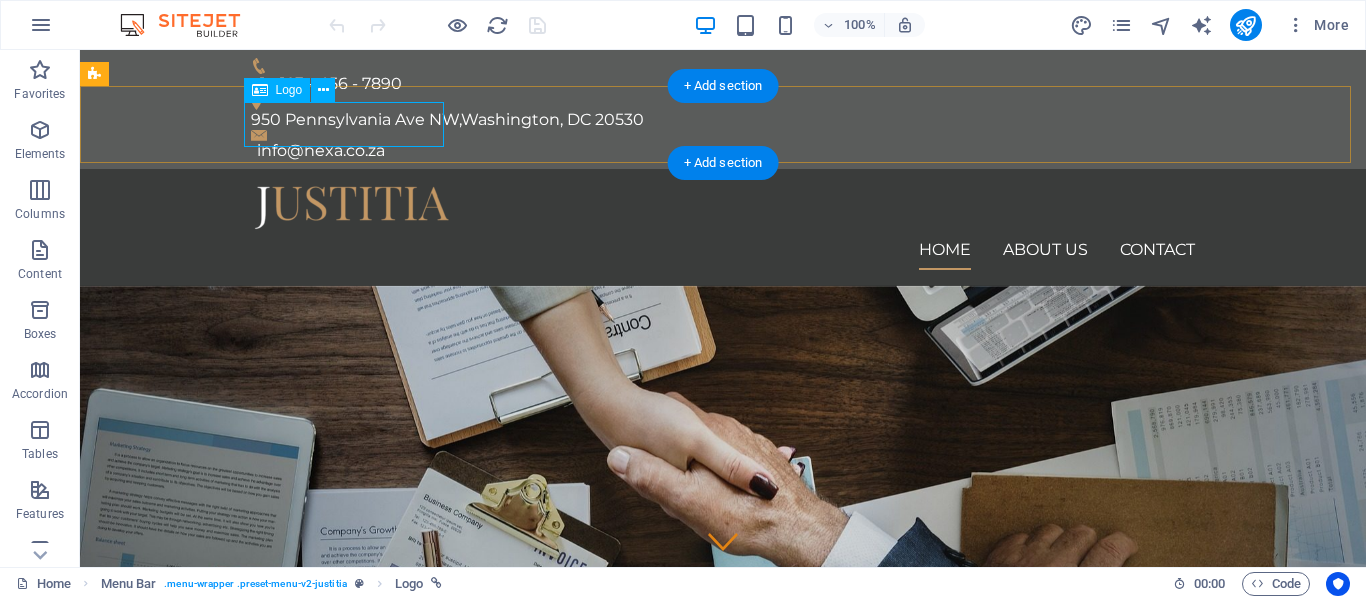 click at bounding box center (723, 207) 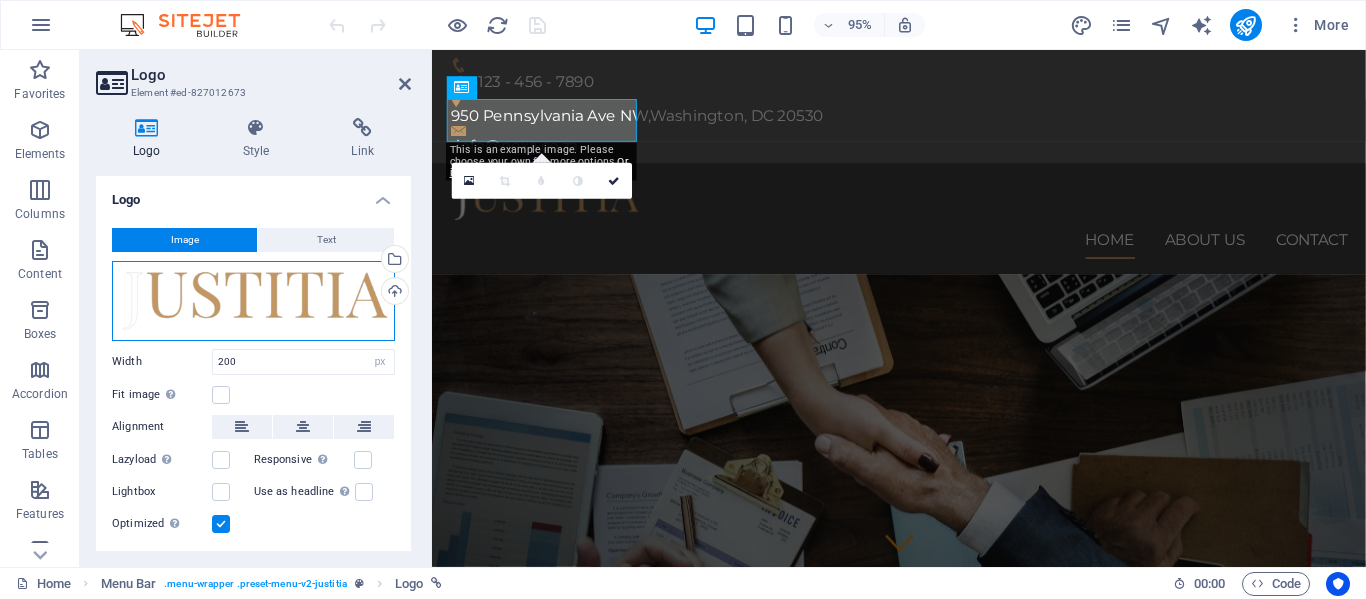 click on "Drag files here, click to choose files or select files from Files or our free stock photos & videos" at bounding box center (253, 301) 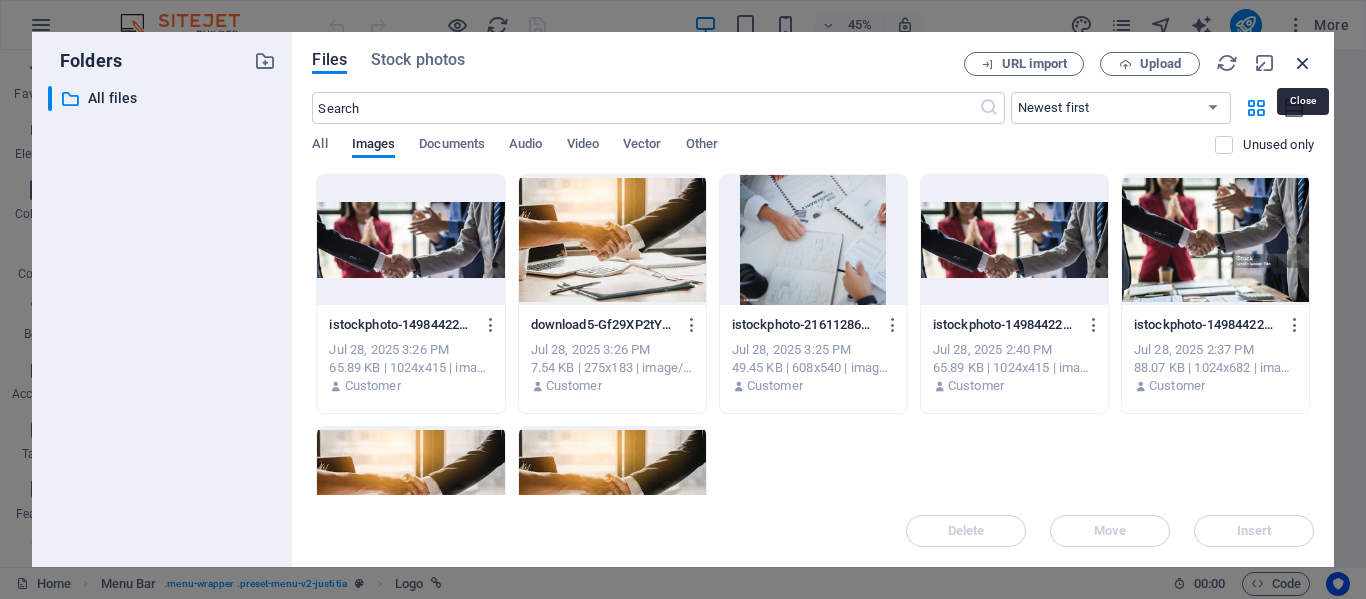 click at bounding box center [1303, 63] 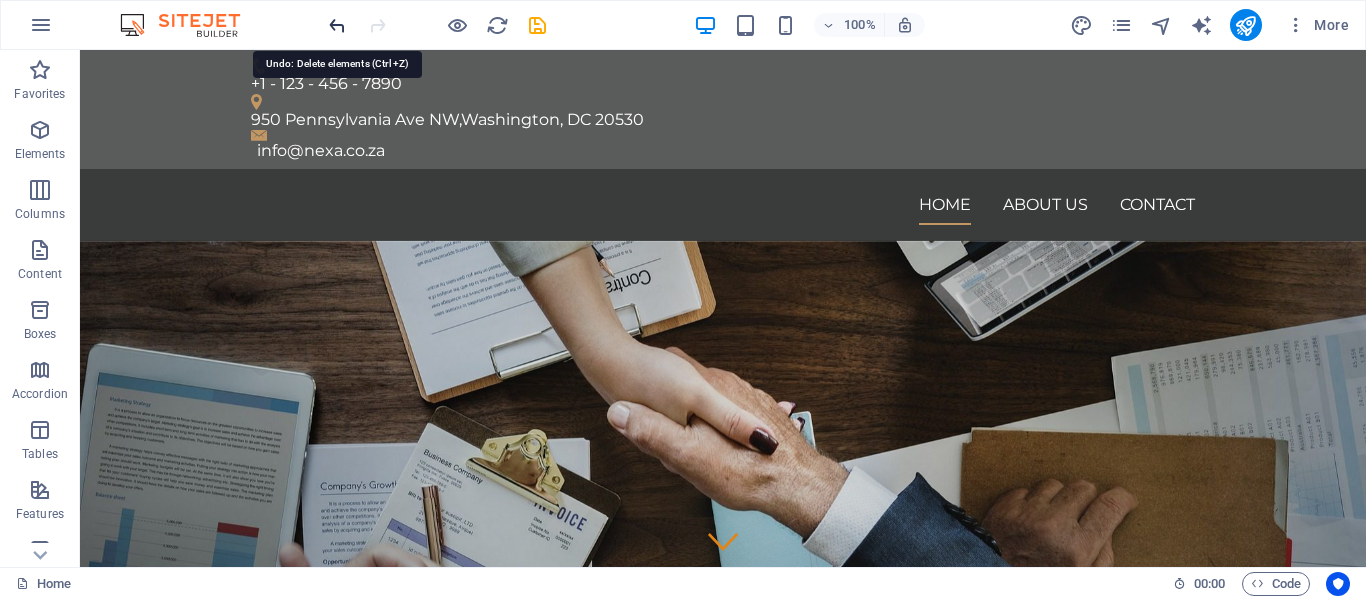 click at bounding box center [337, 25] 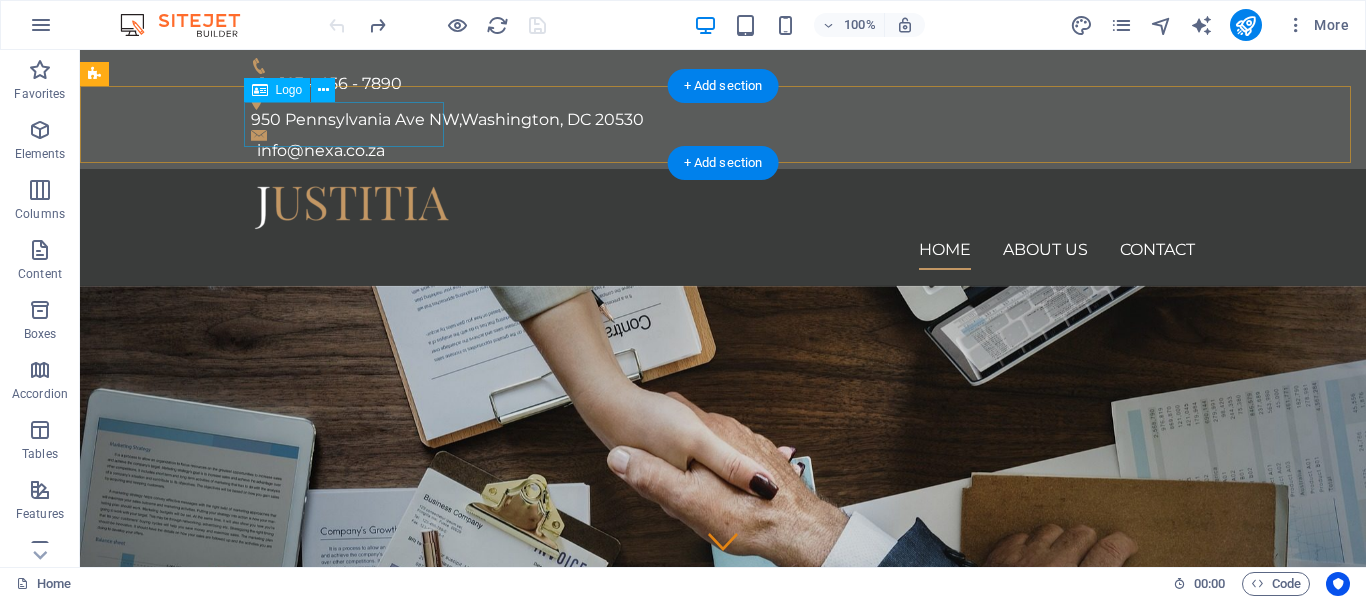 click at bounding box center (723, 207) 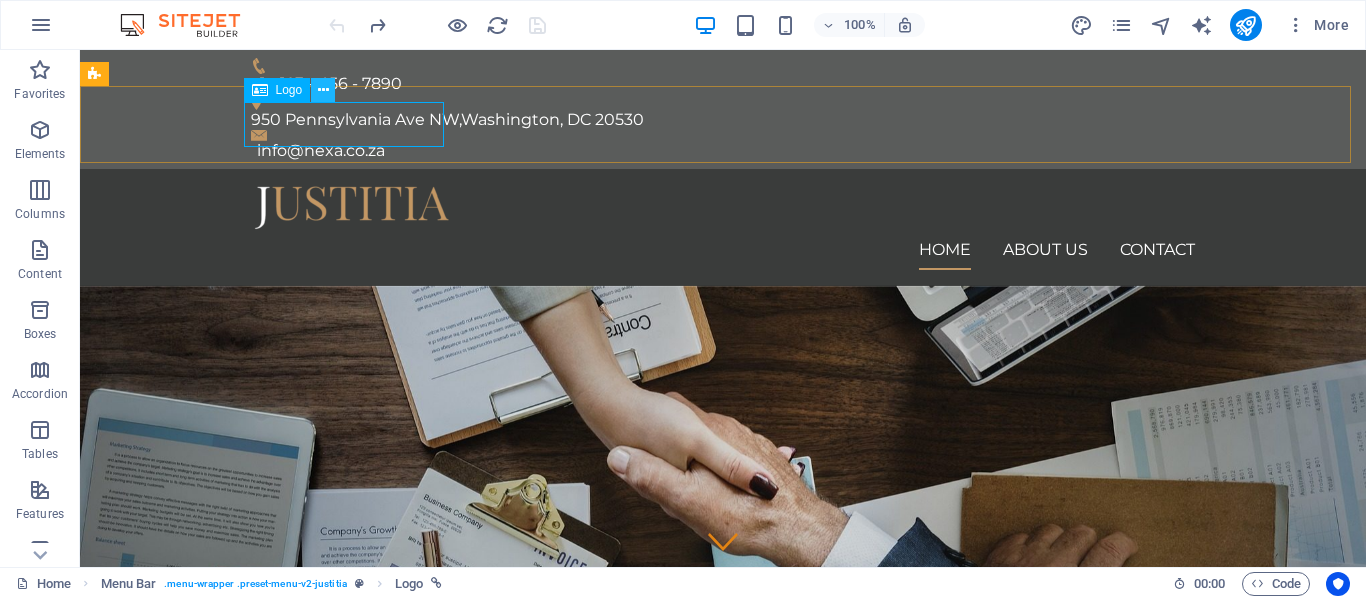 click at bounding box center (323, 90) 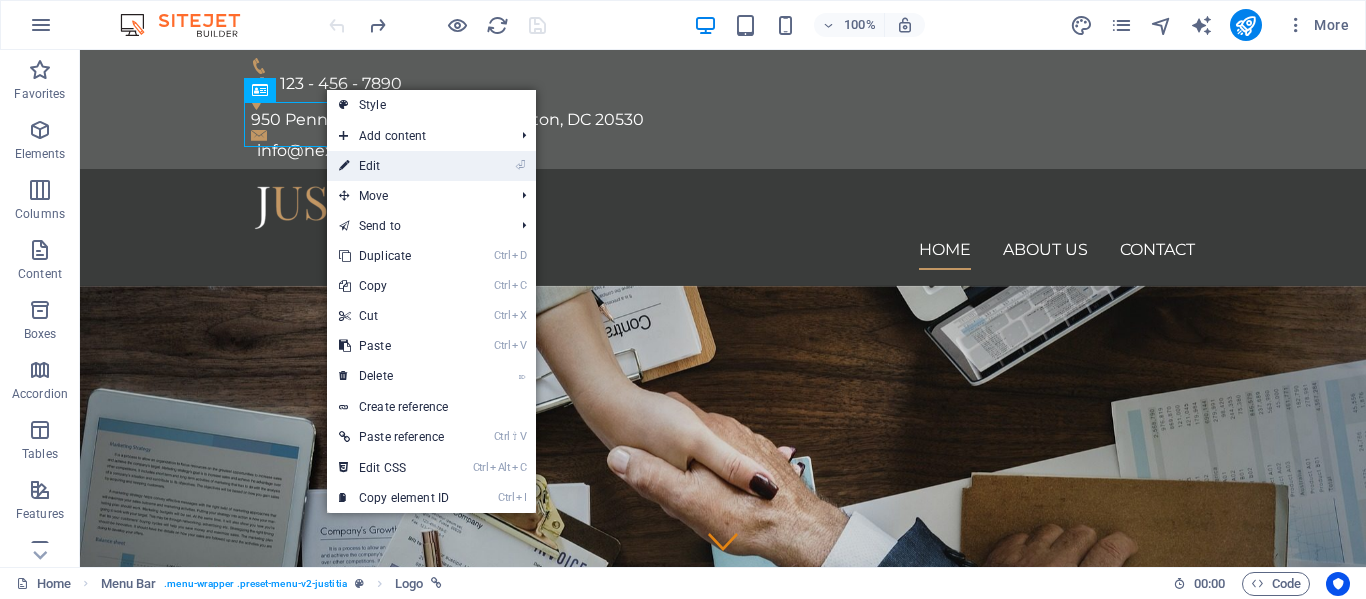 click on "⏎  Edit" at bounding box center (394, 166) 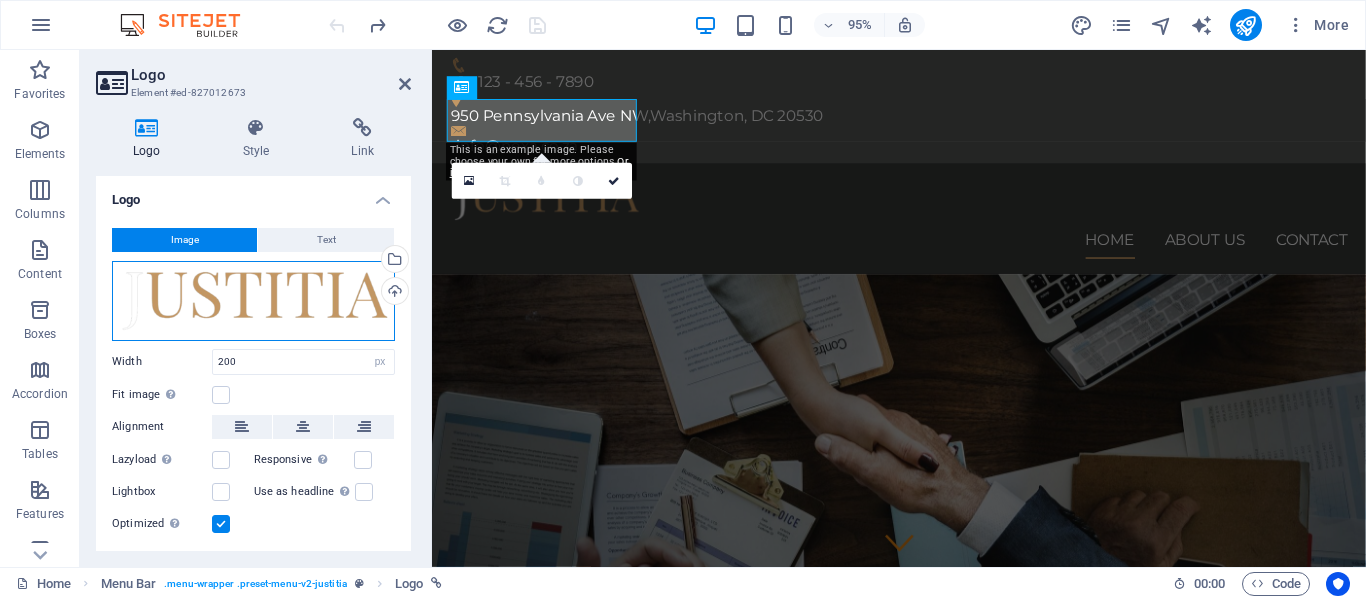 click on "Drag files here, click to choose files or select files from Files or our free stock photos & videos" at bounding box center [253, 301] 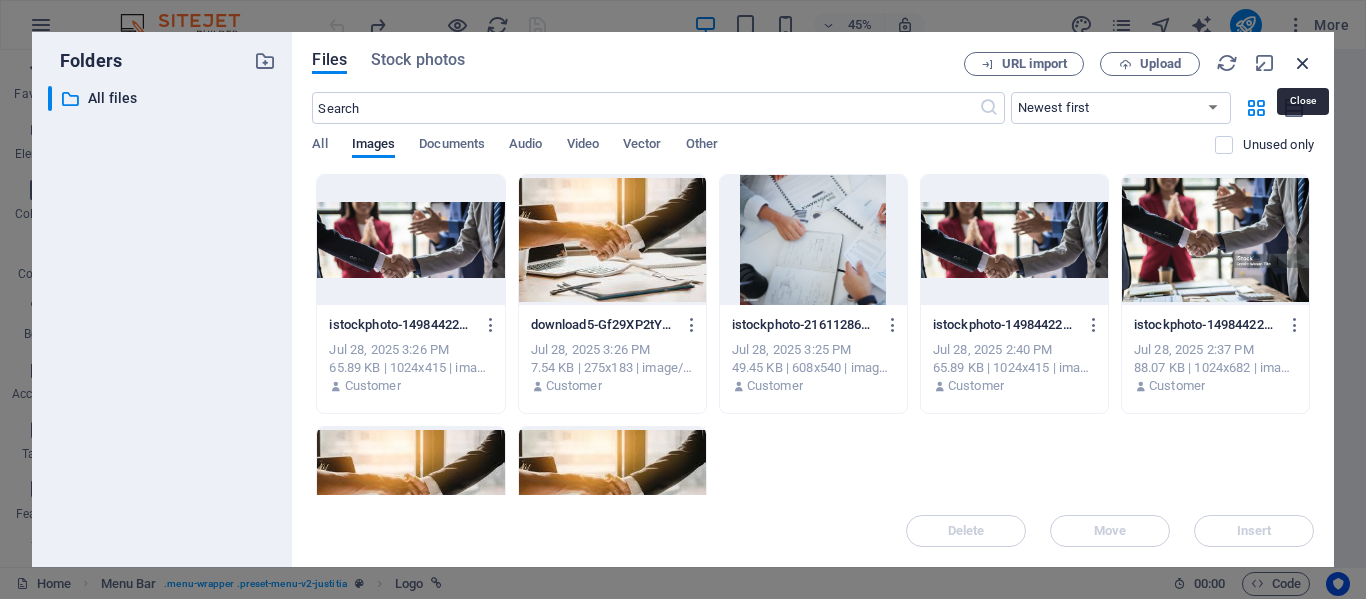 click at bounding box center [1303, 63] 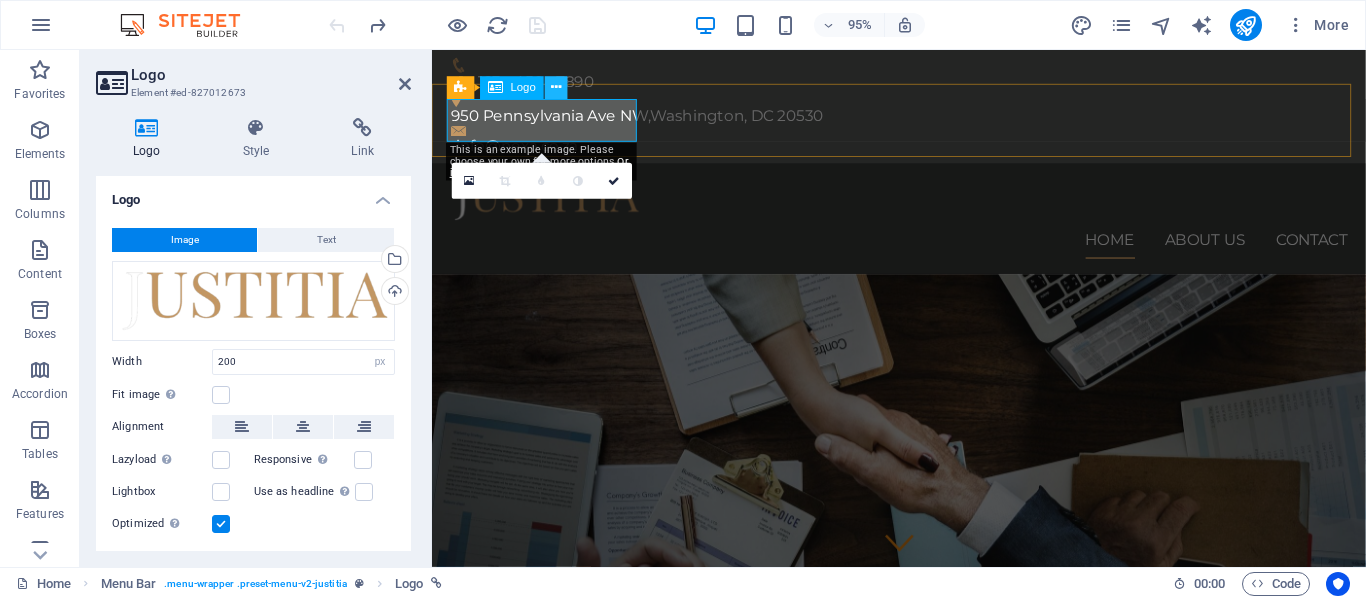 click at bounding box center (556, 88) 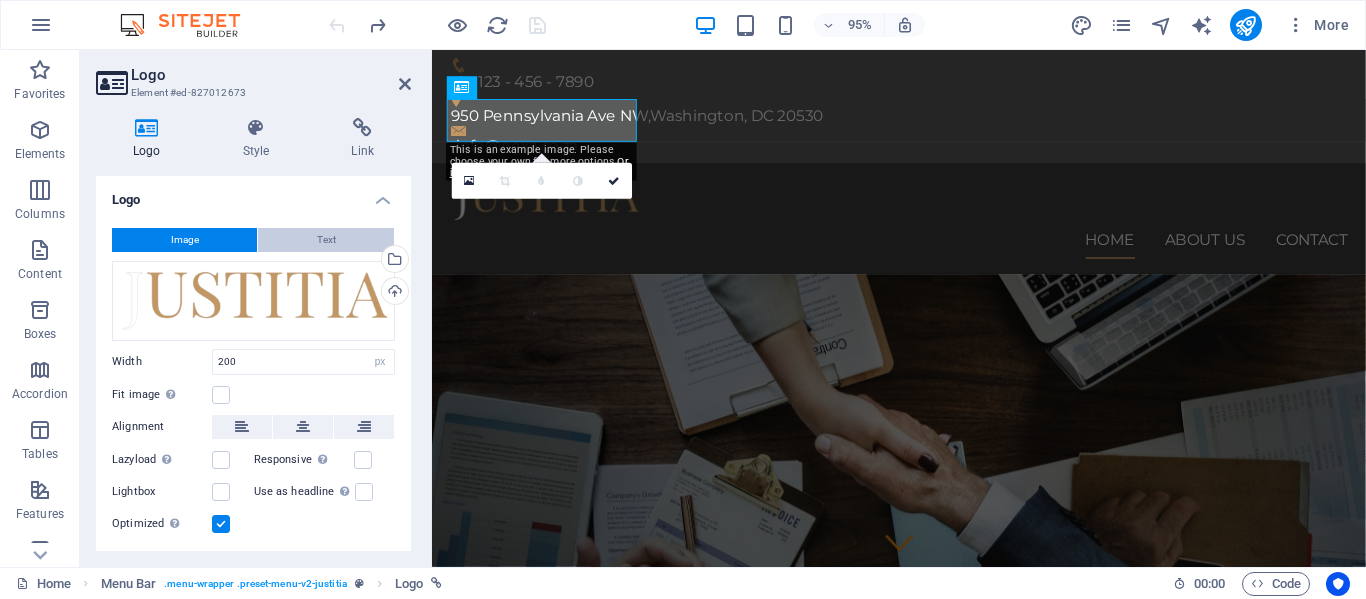 click on "Text" at bounding box center [326, 240] 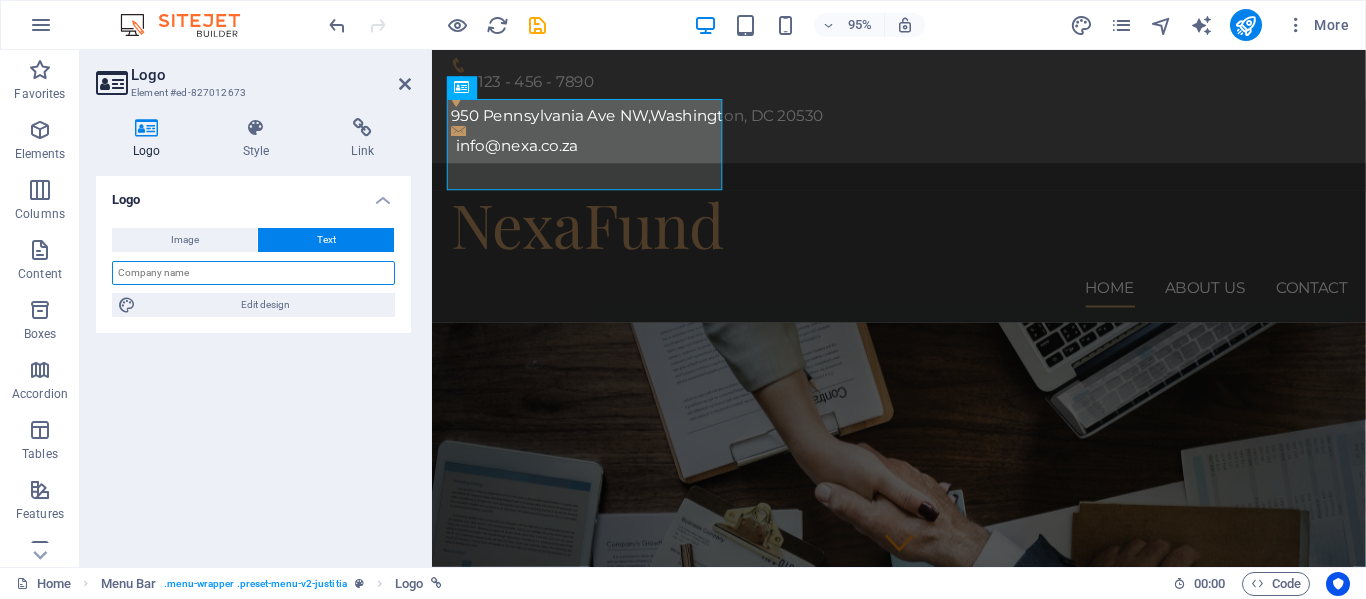 click at bounding box center (253, 273) 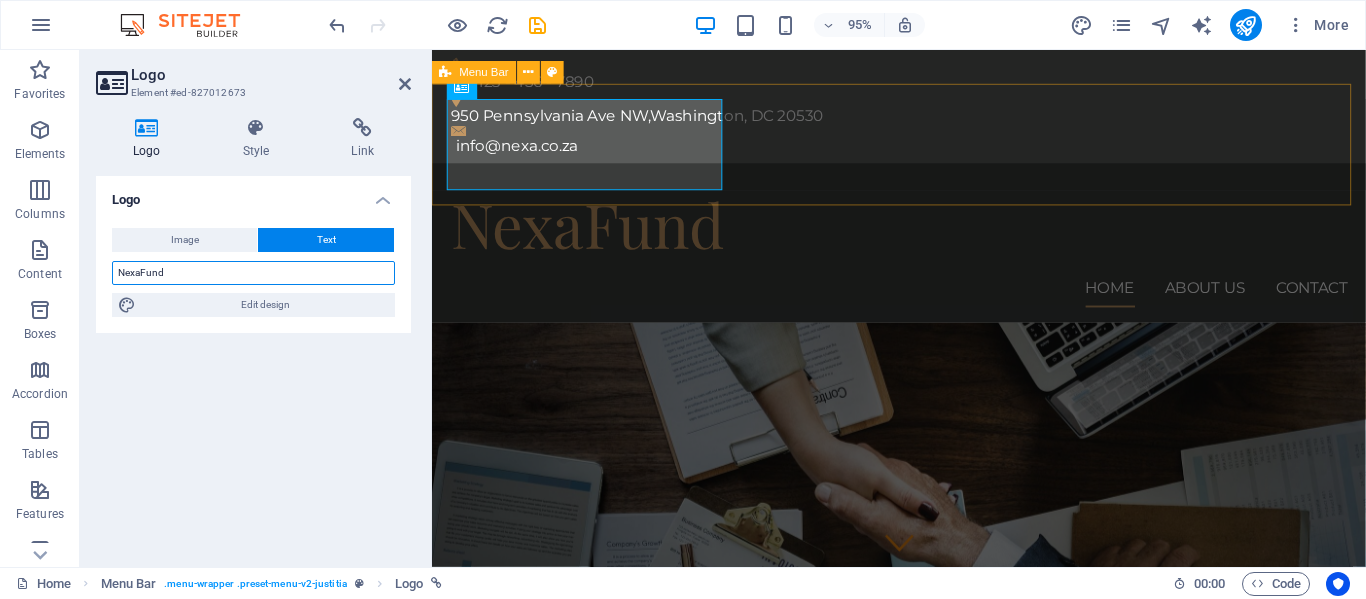 type on "NexaFund" 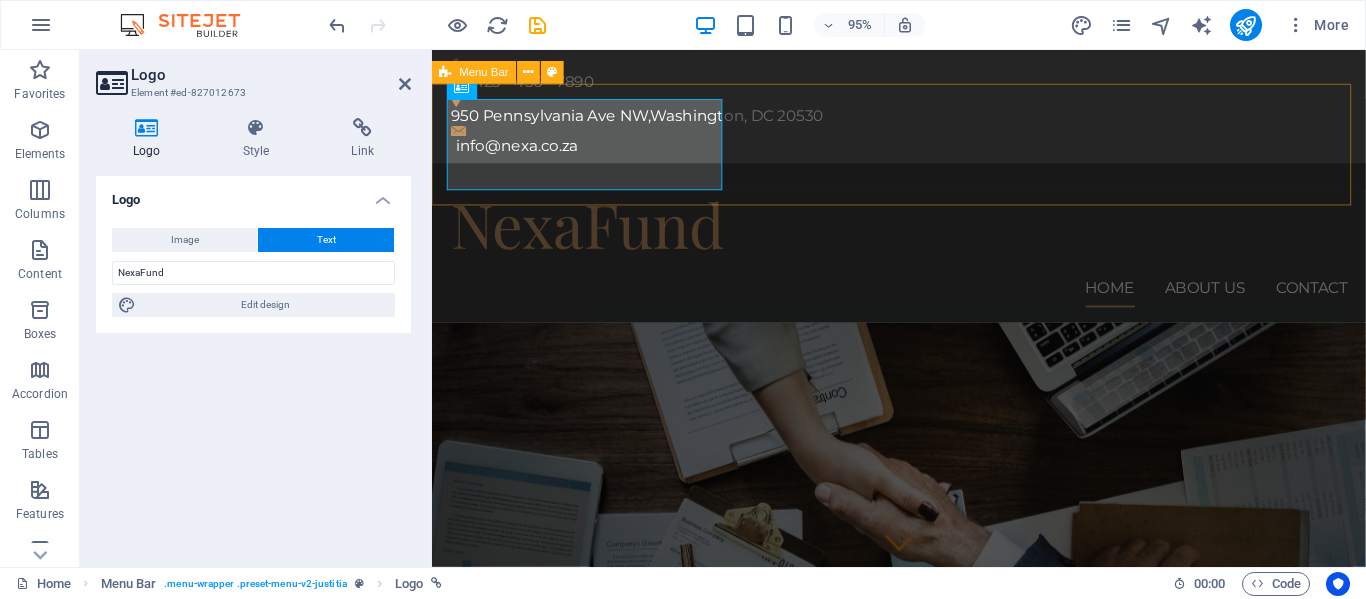 click on "NexaFund Home About us Contact" at bounding box center [923, 253] 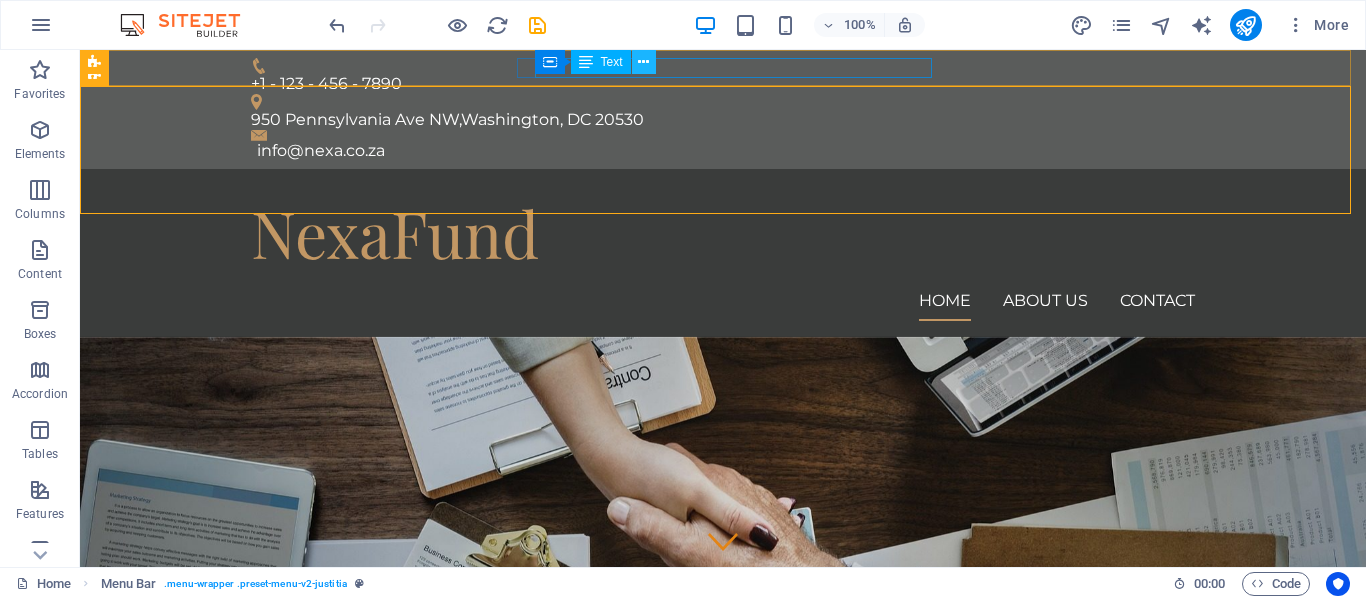 click at bounding box center [643, 62] 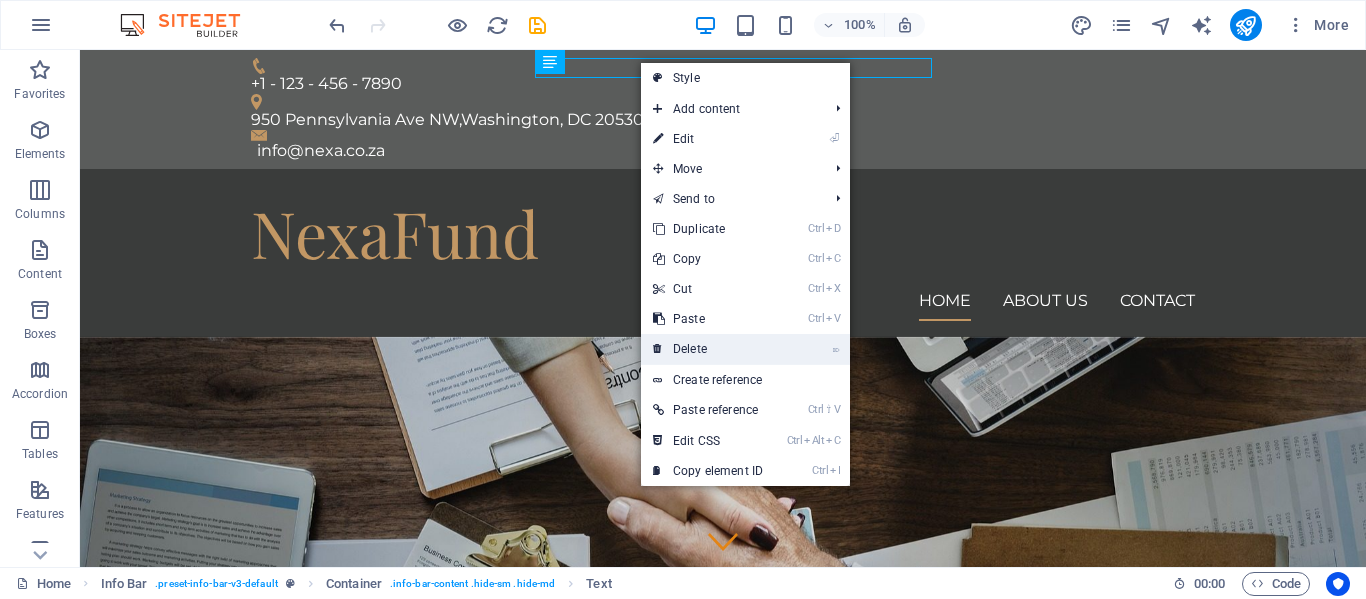 click on "⌦  Delete" at bounding box center (708, 349) 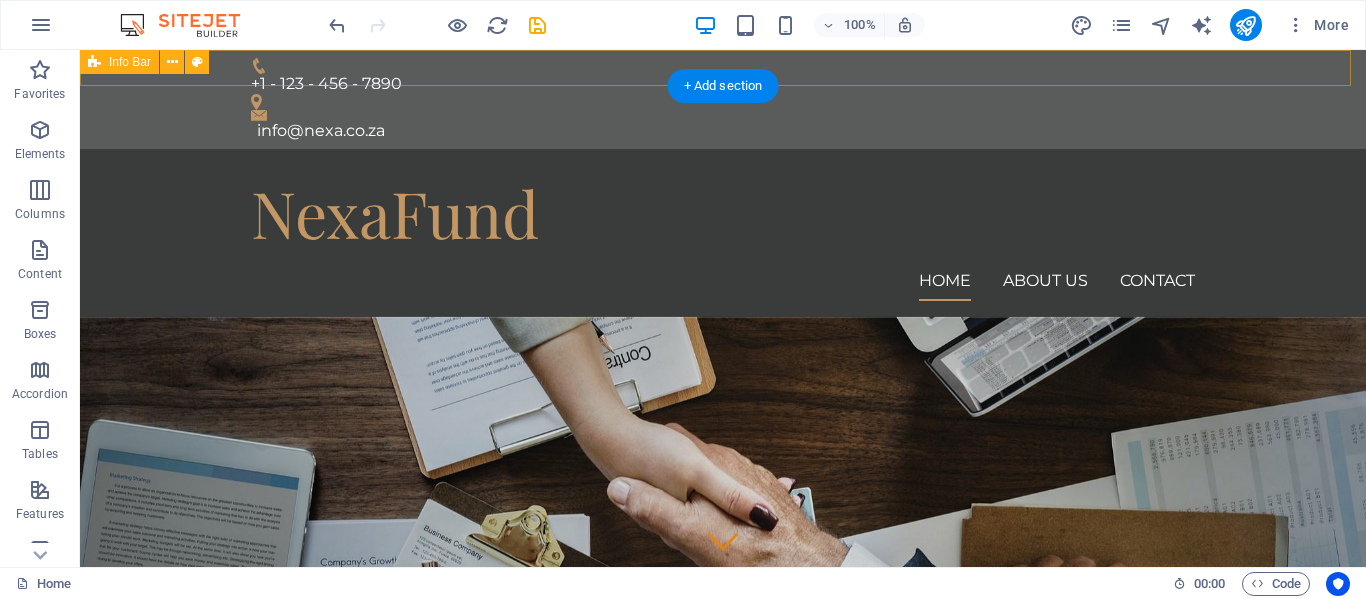 click on "[PHONE] info@[DOMAIN]" at bounding box center [723, 99] 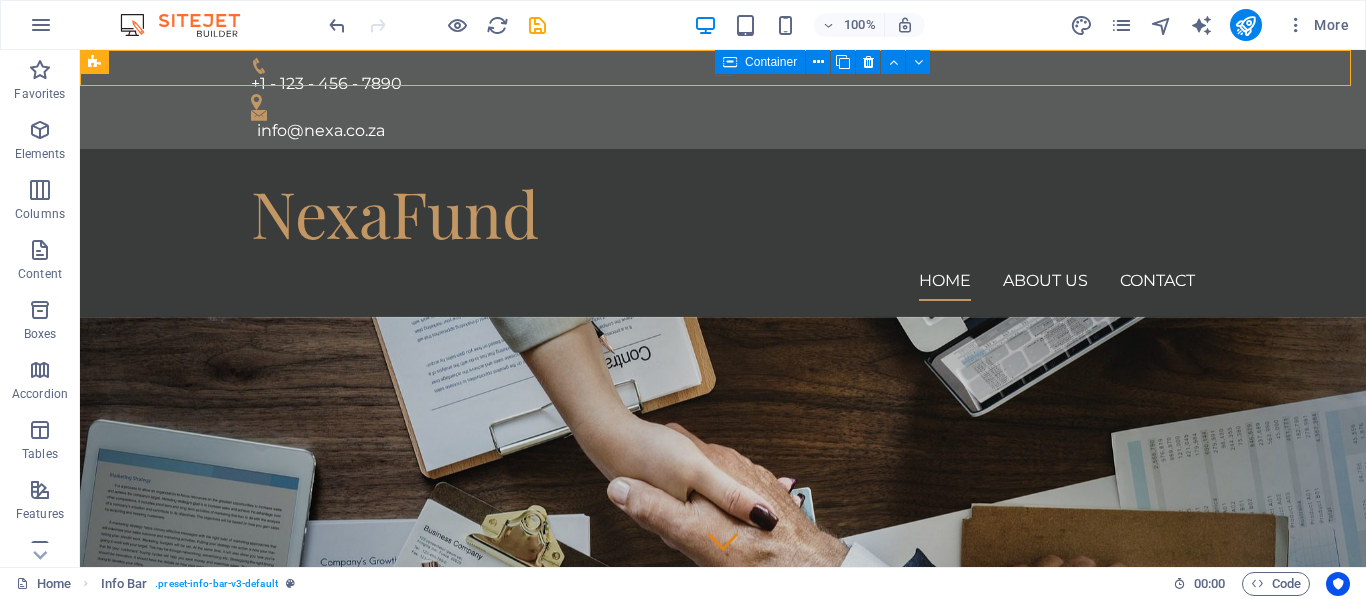 click on "Container" at bounding box center (760, 62) 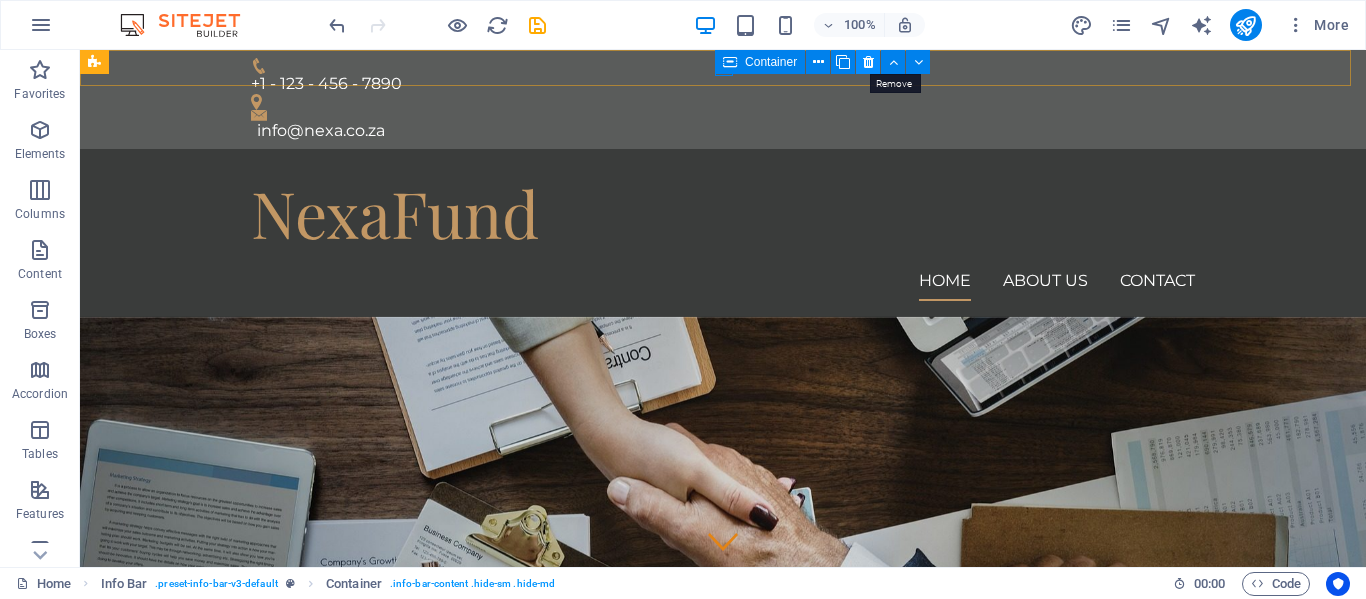click at bounding box center (868, 62) 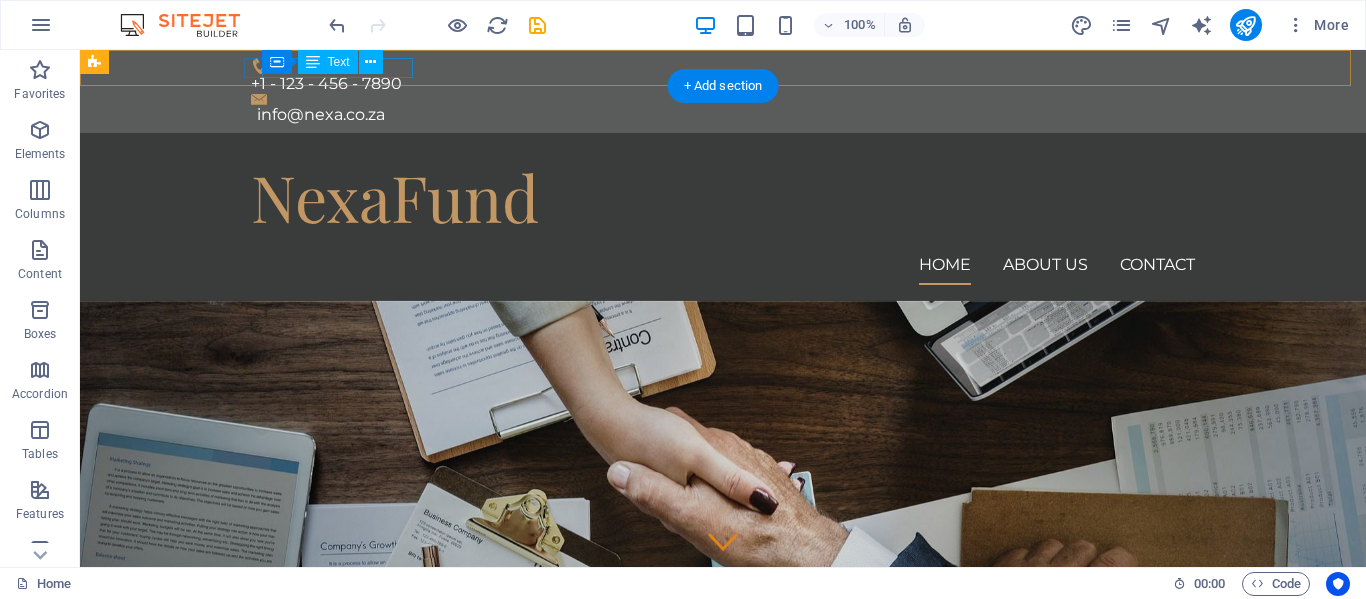 click on "+1 - 123 - 456 - 7890" at bounding box center (715, 84) 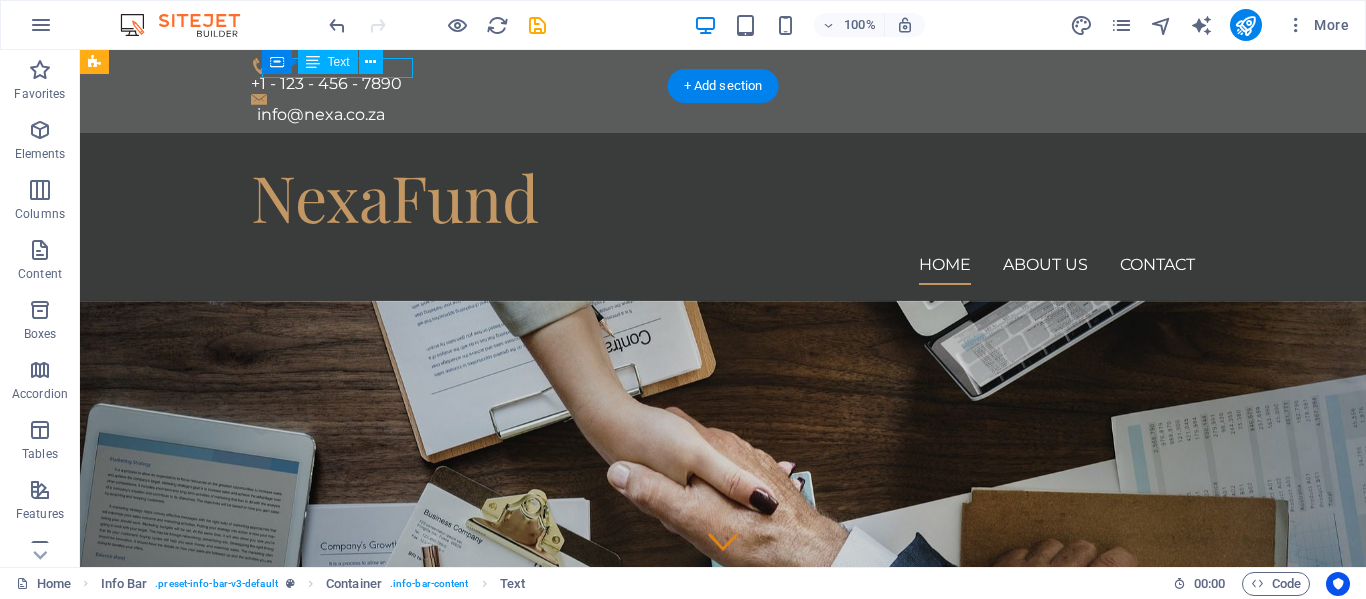 click on "+1 - 123 - 456 - 7890" at bounding box center [715, 84] 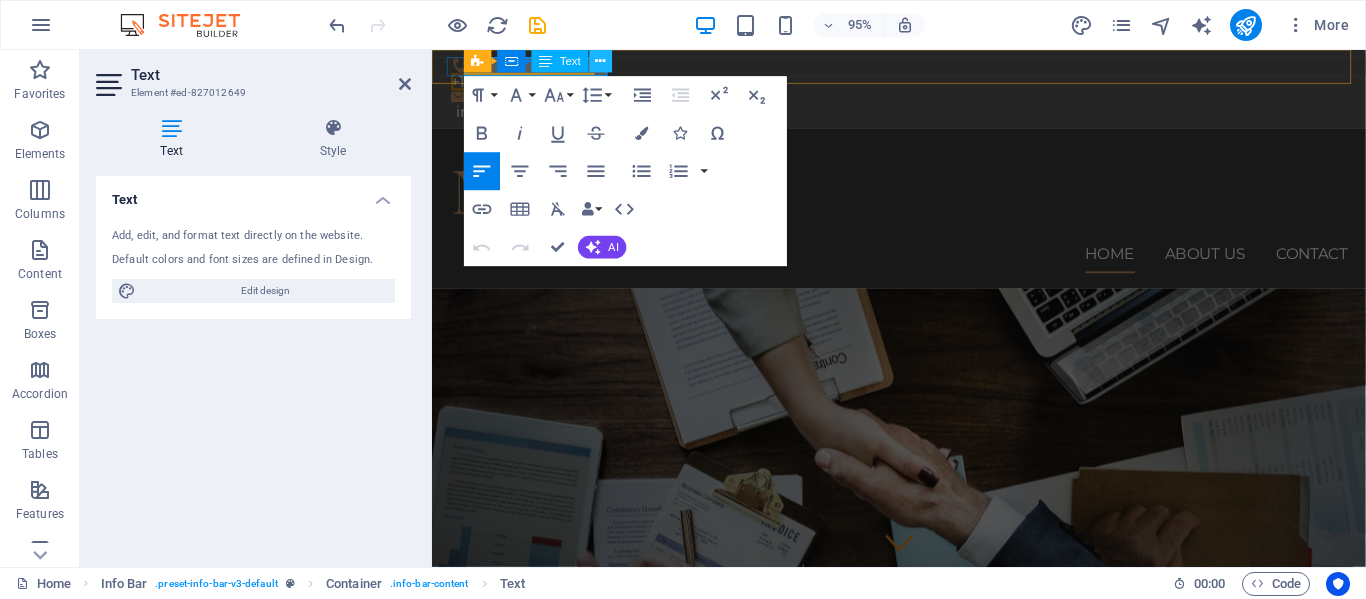 click at bounding box center (601, 61) 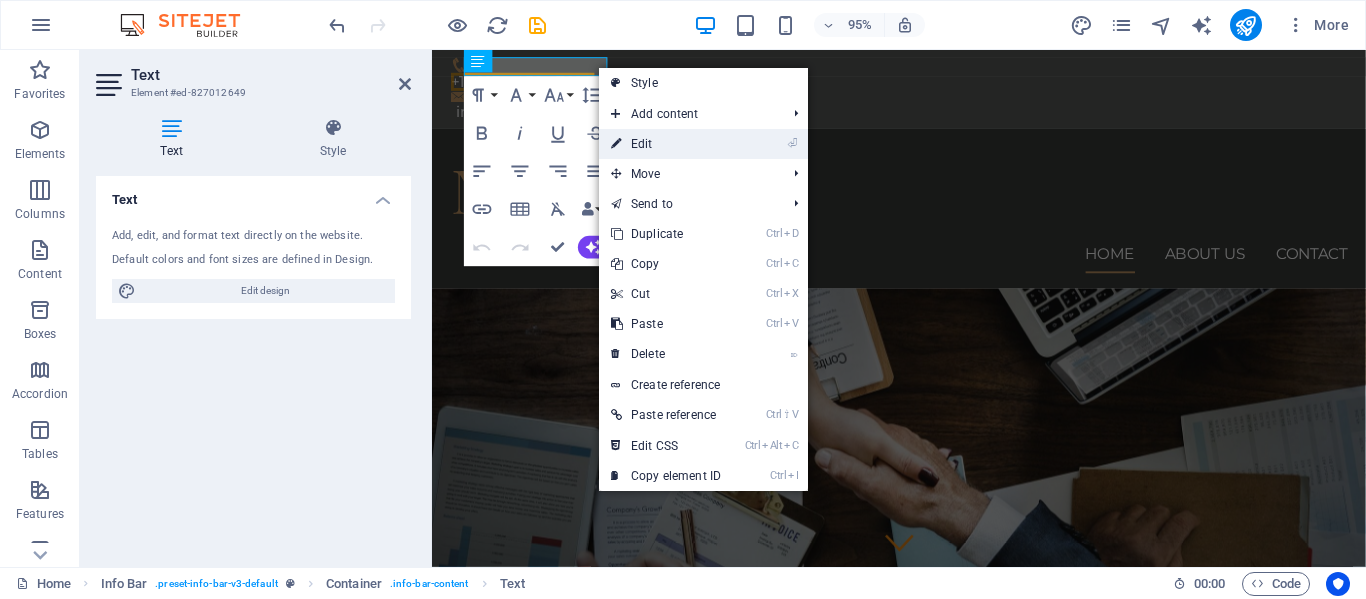 click on "⏎  Edit" at bounding box center (666, 144) 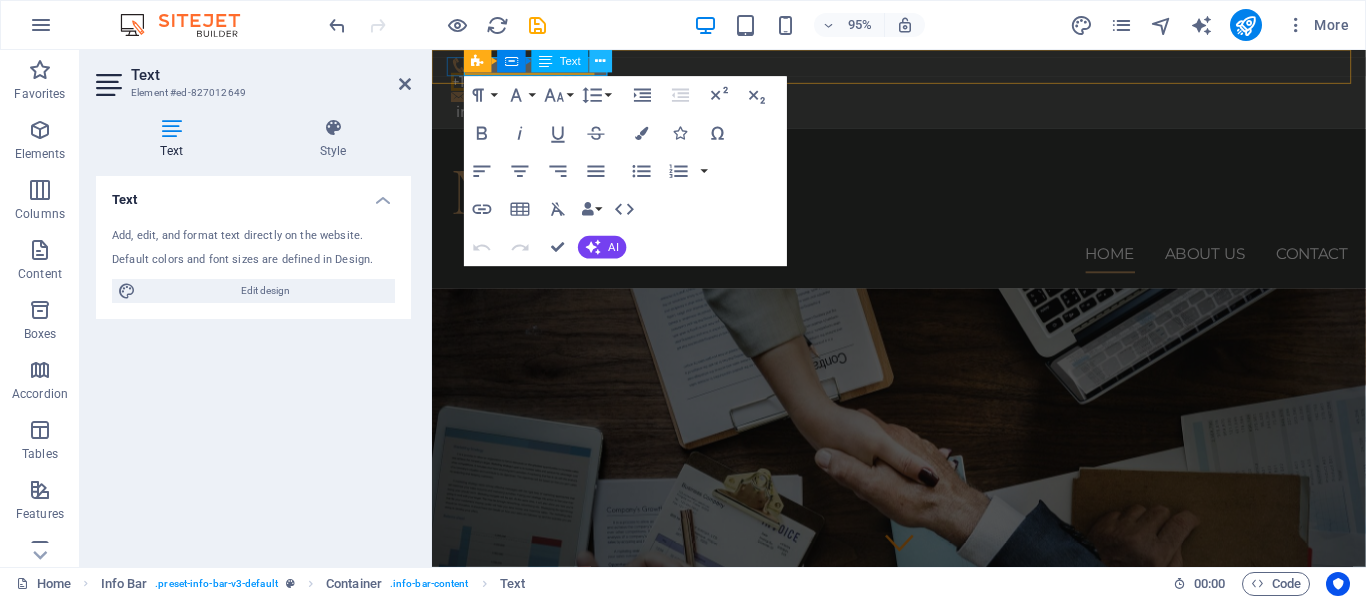 click at bounding box center [601, 61] 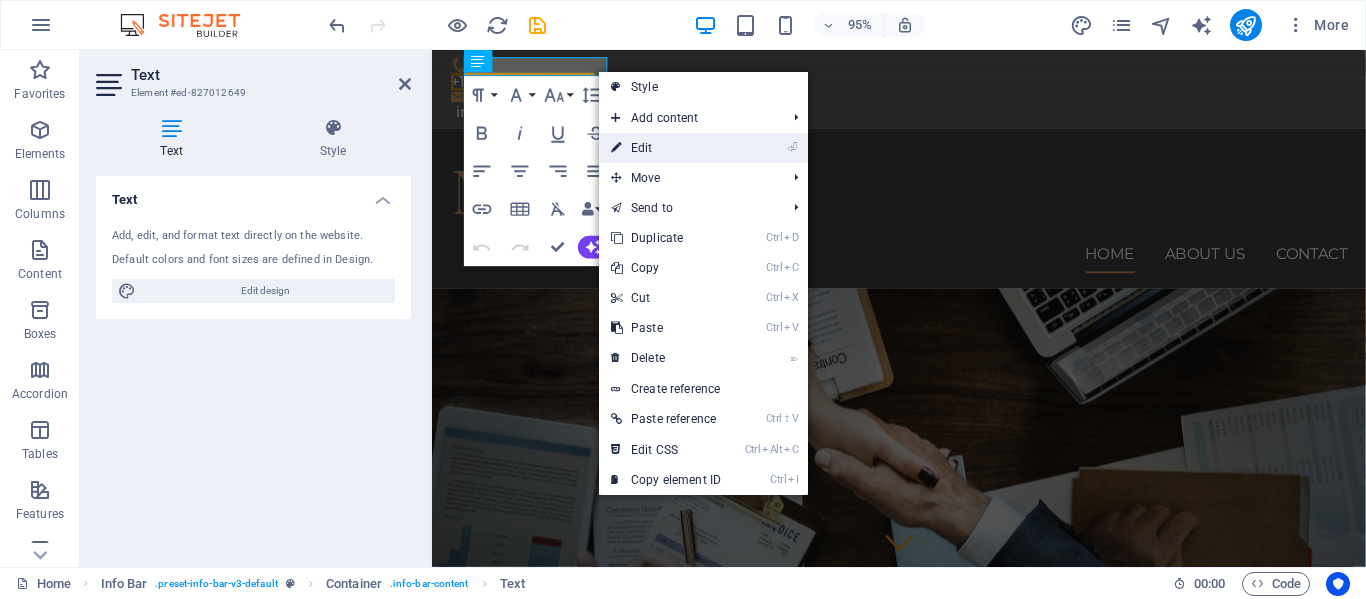 click on "⏎  Edit" at bounding box center (666, 148) 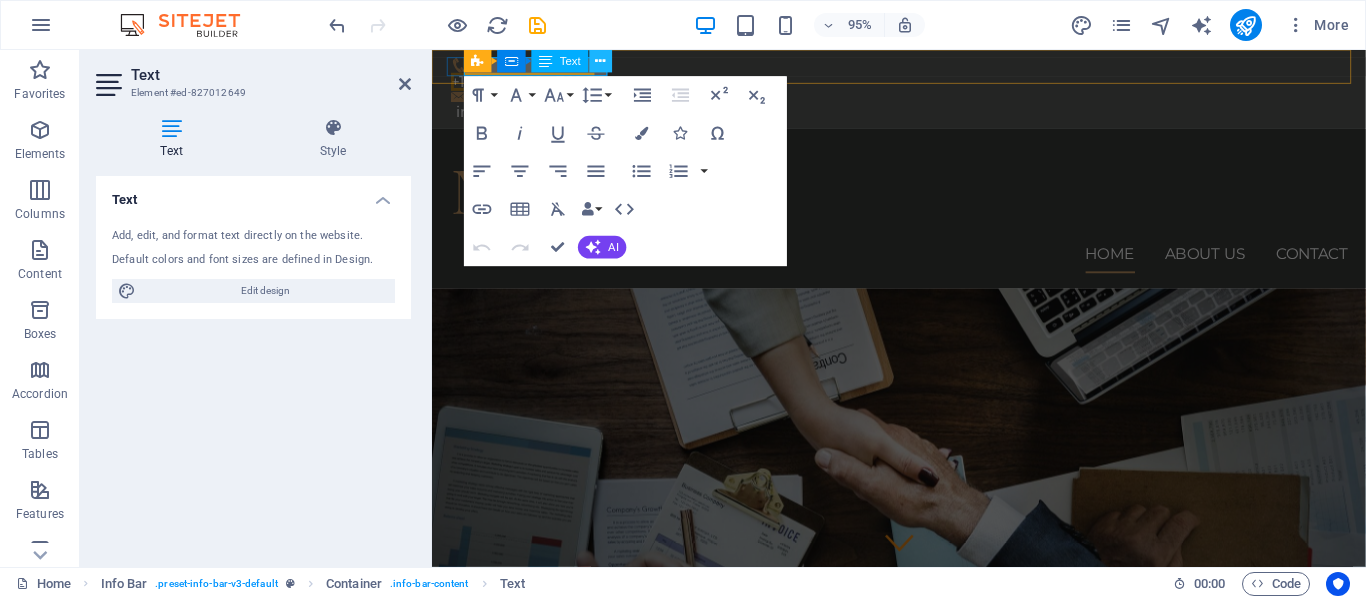 click at bounding box center (601, 61) 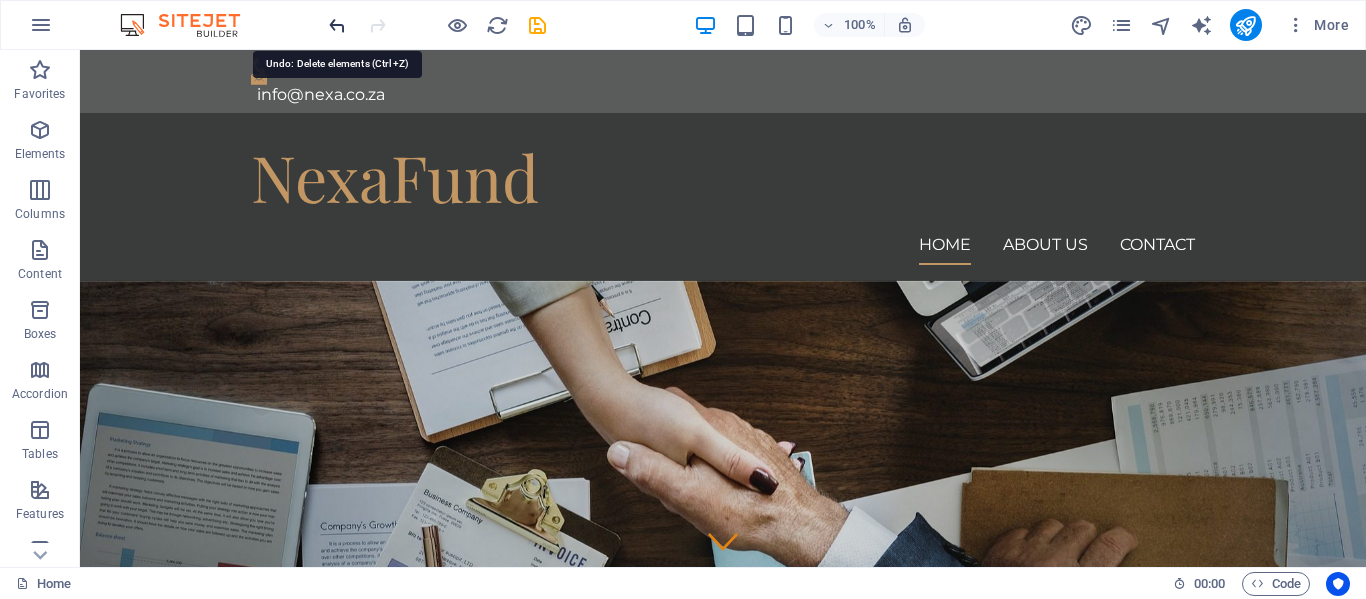 click at bounding box center [337, 25] 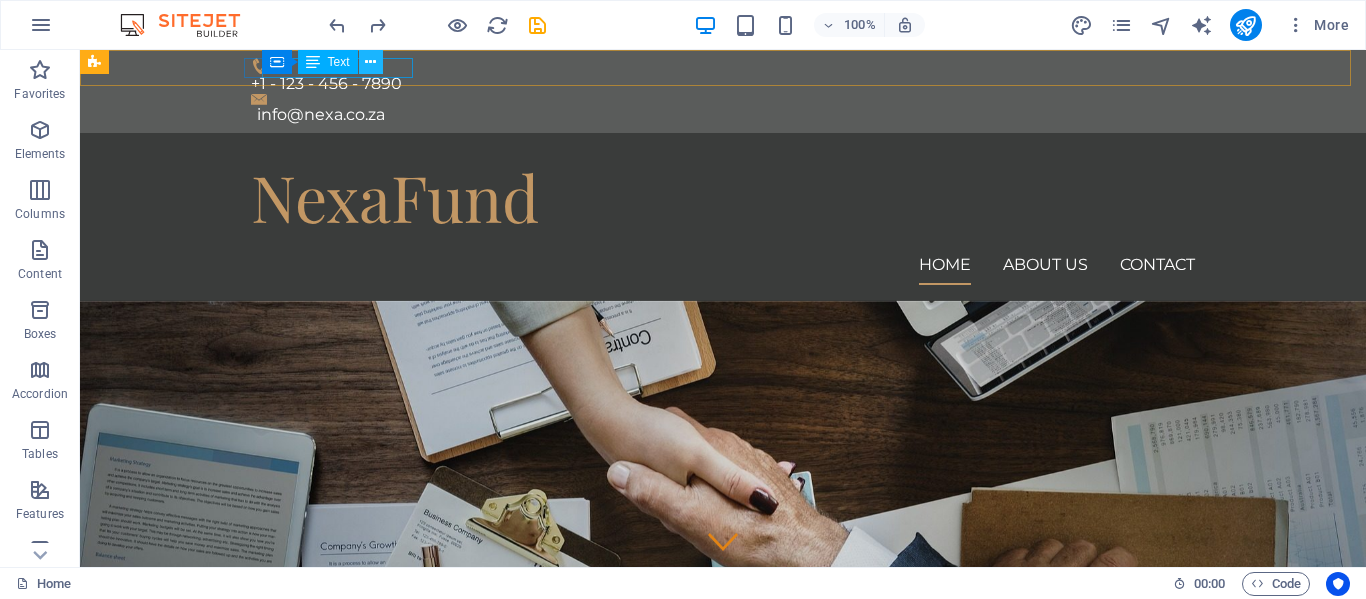 click at bounding box center [370, 62] 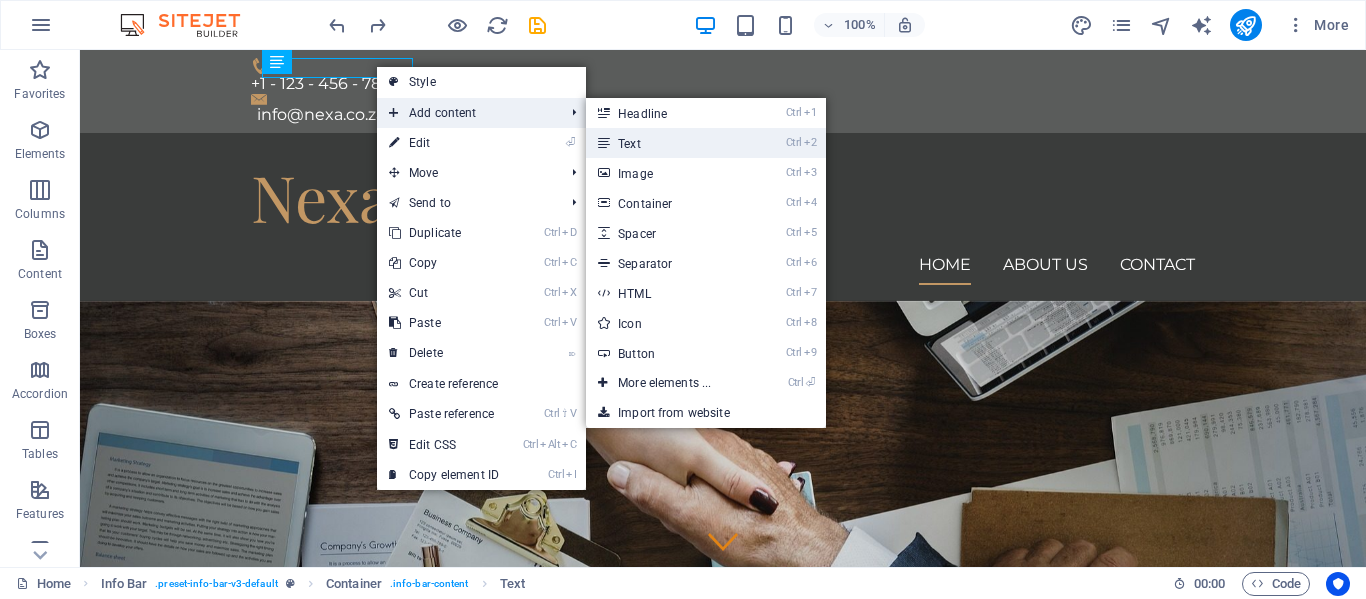 click on "Ctrl 2  Text" at bounding box center (668, 143) 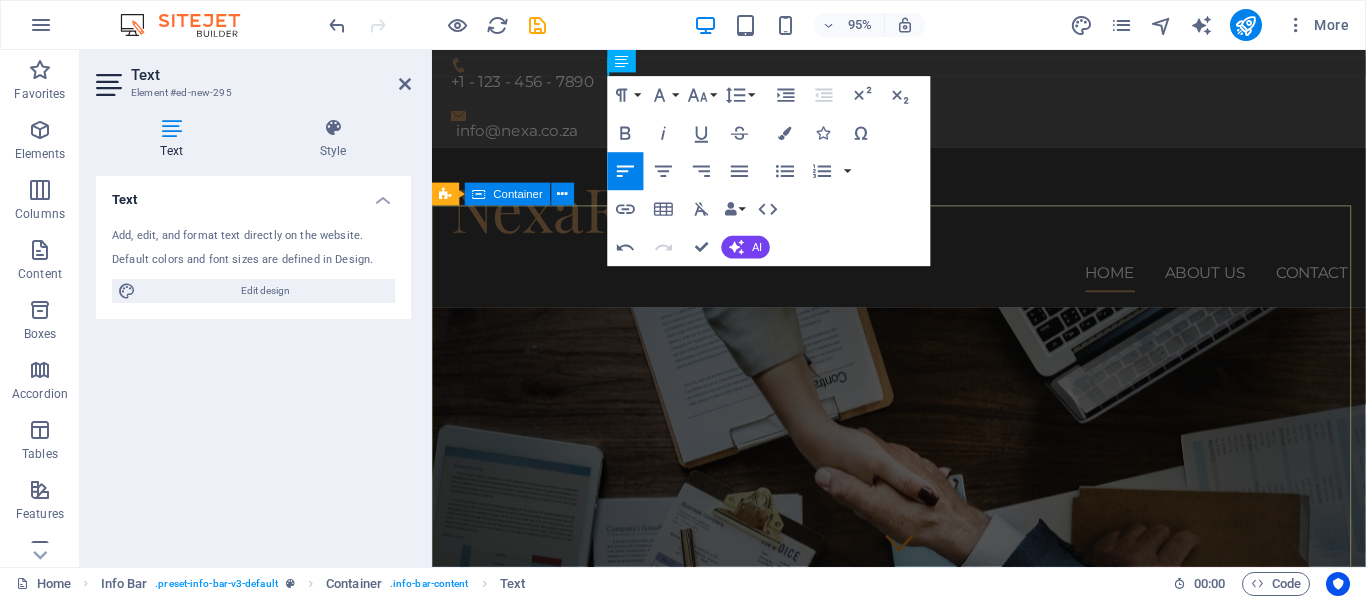 type 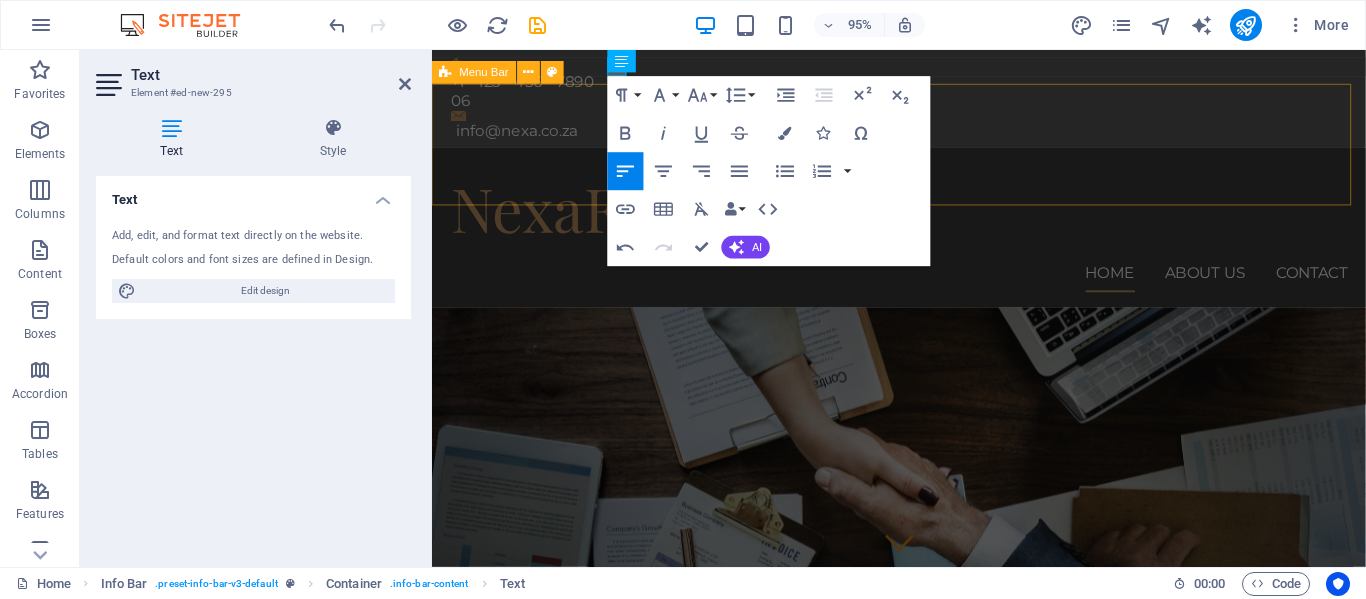 click on "NexaFund Home About us Contact" at bounding box center [923, 237] 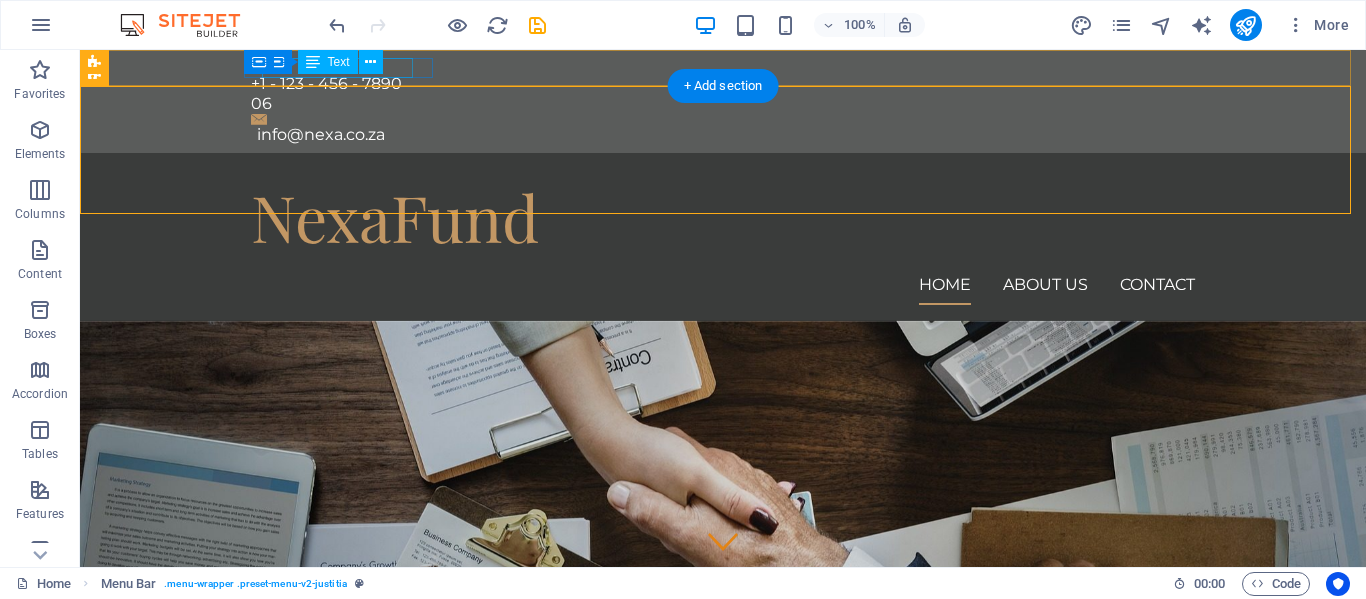 click on "+1 - 123 - 456 - 7890" at bounding box center (715, 84) 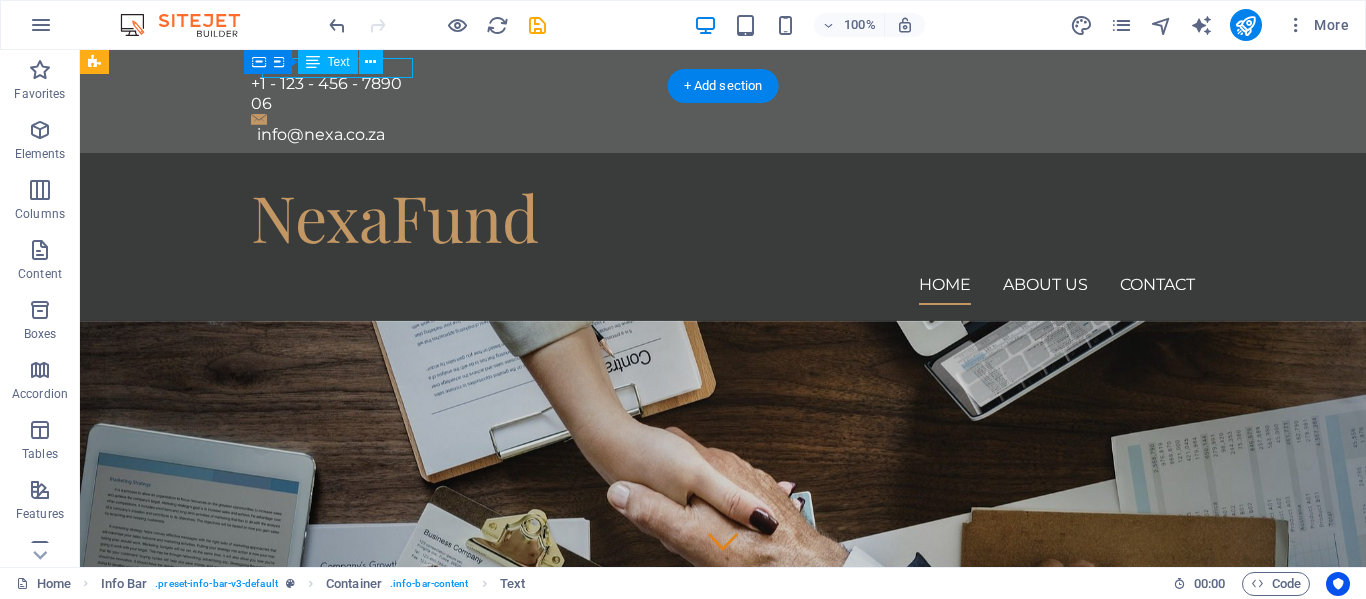click on "+1 - 123 - 456 - 7890" at bounding box center (715, 84) 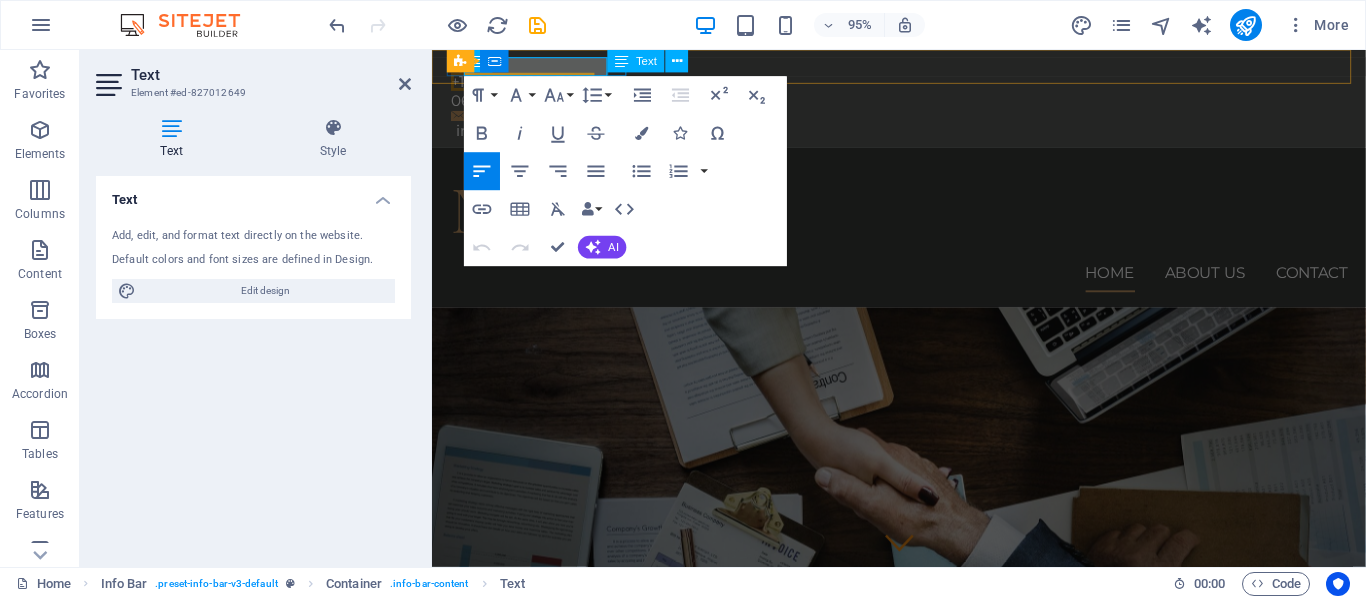 click on "Text" at bounding box center [646, 61] 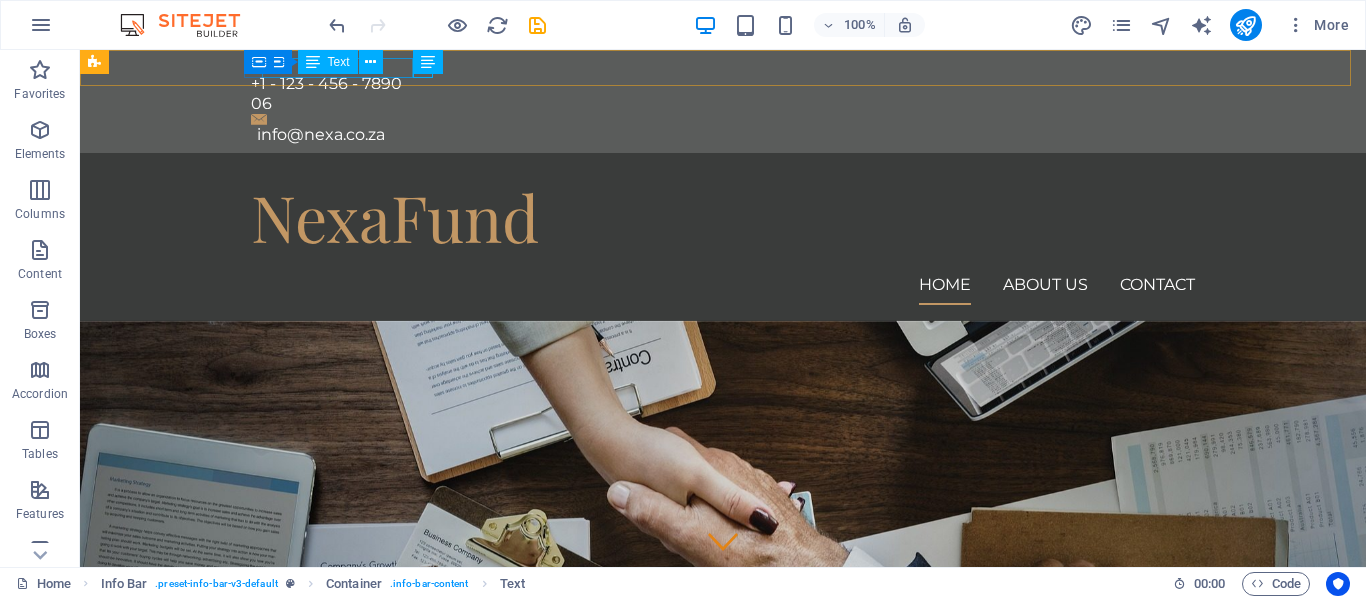 click on "Text" at bounding box center [328, 62] 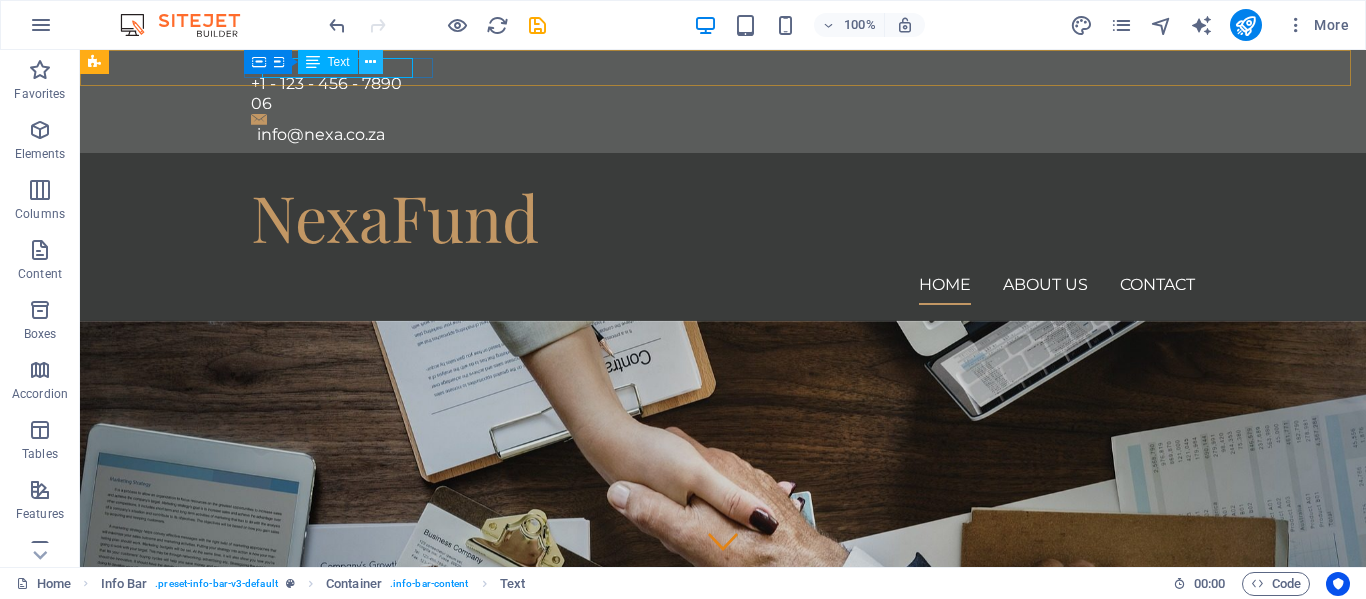 click at bounding box center (370, 62) 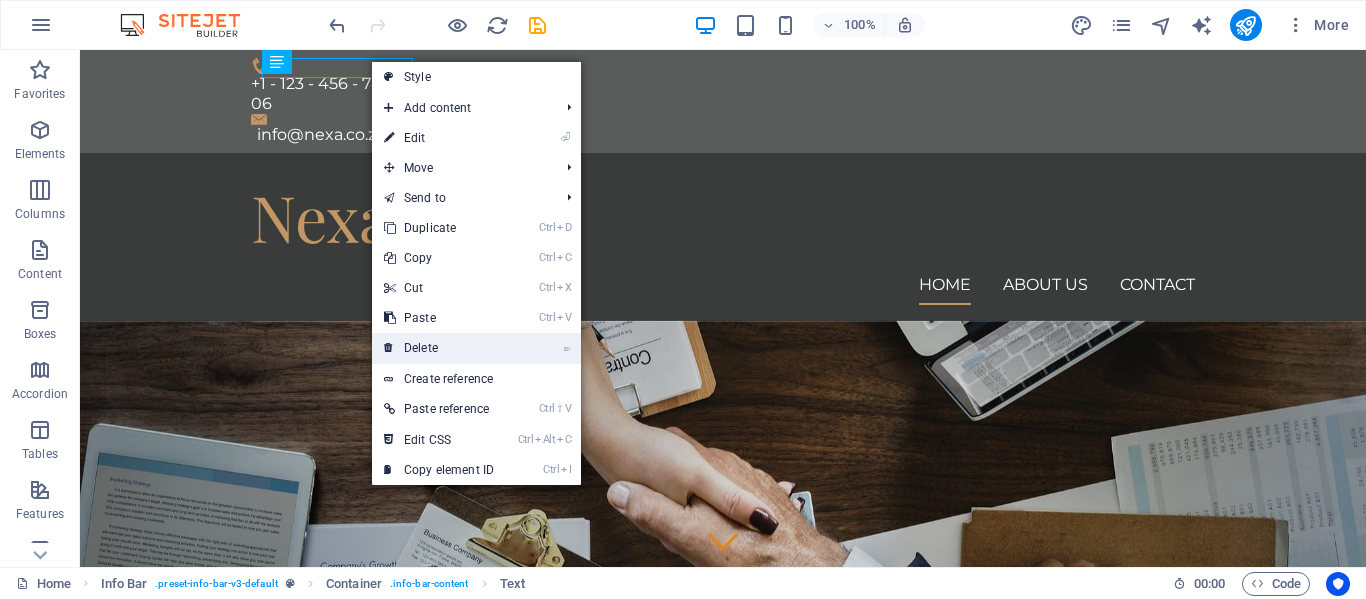 click on "⌦  Delete" at bounding box center (439, 348) 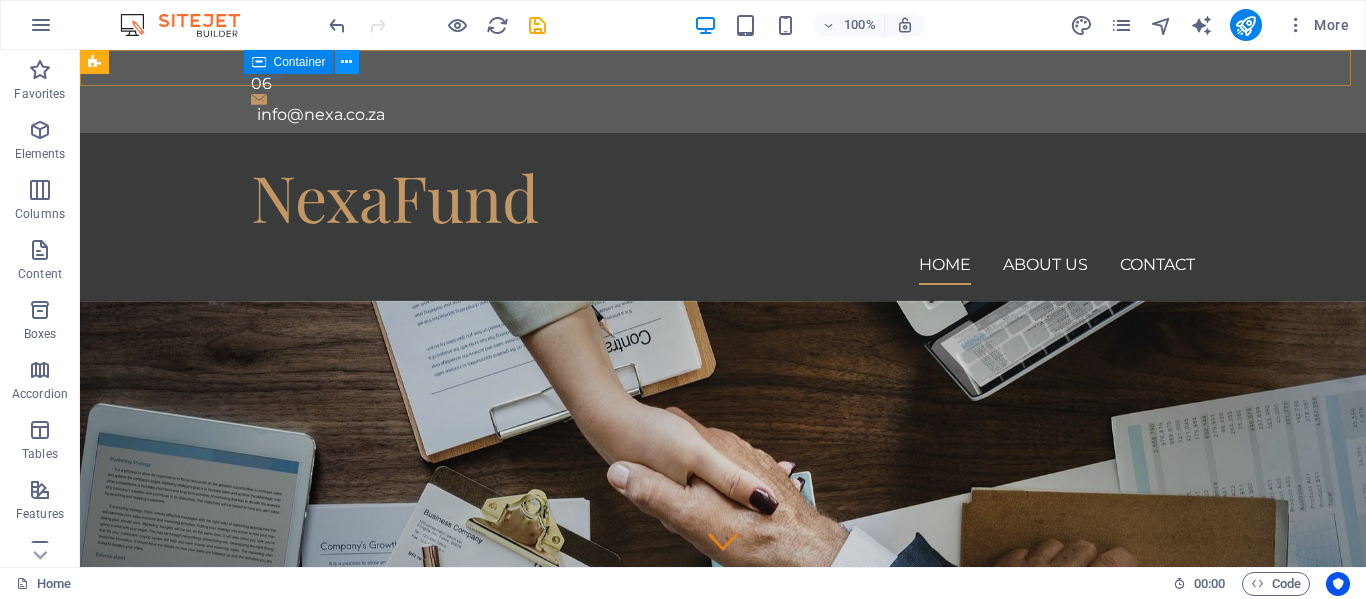 click at bounding box center (346, 62) 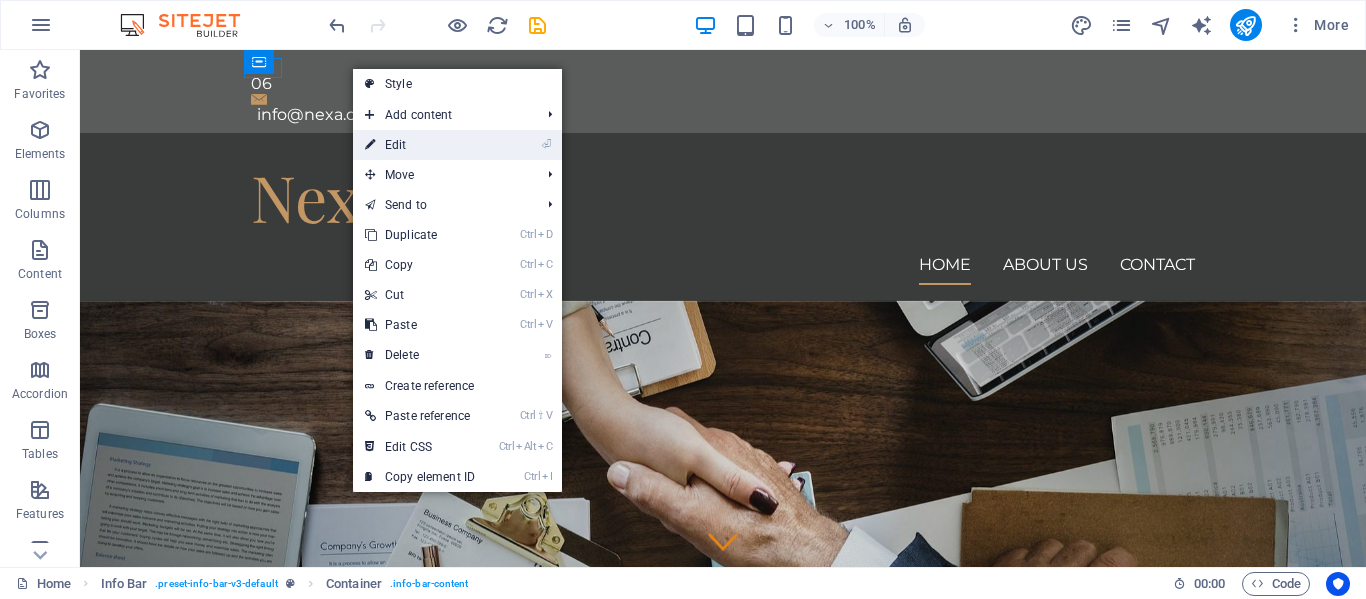 click on "⏎  Edit" at bounding box center (420, 145) 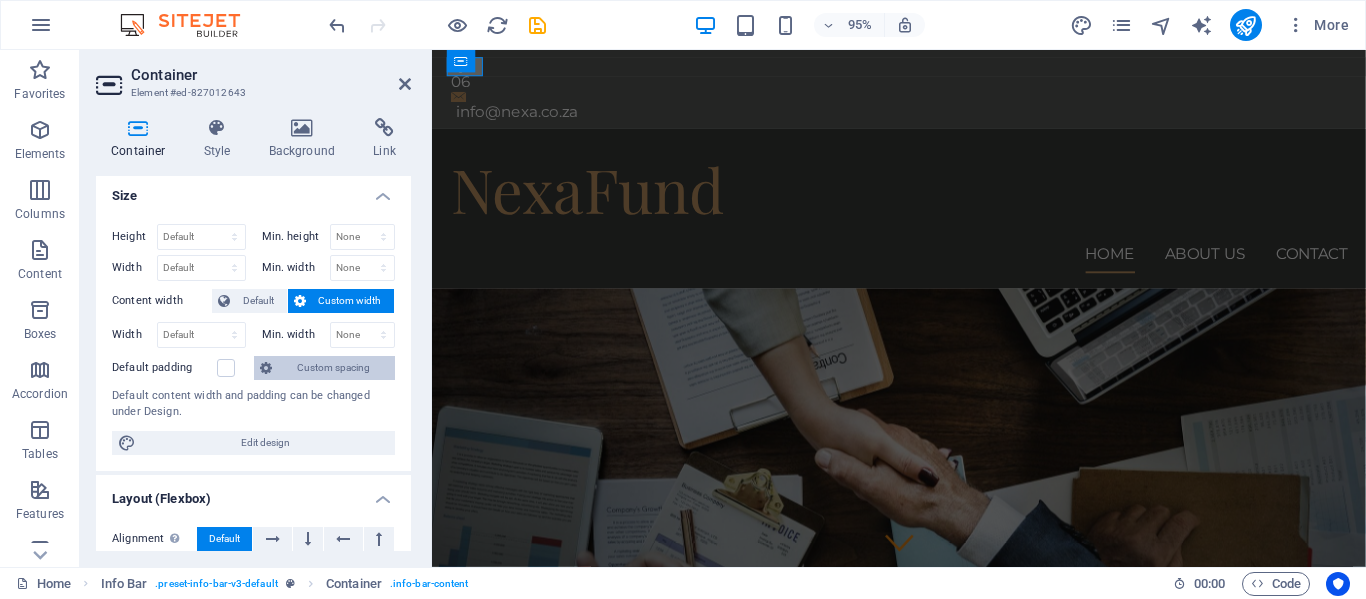scroll, scrollTop: 0, scrollLeft: 0, axis: both 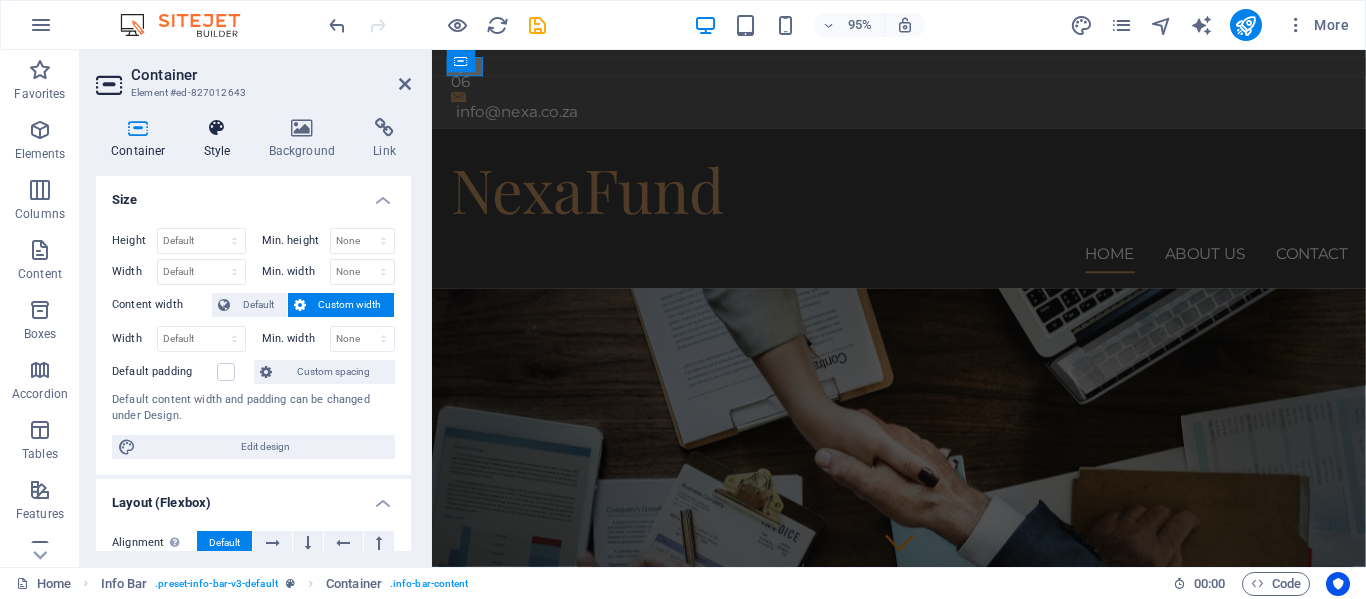 click on "Style" at bounding box center [221, 139] 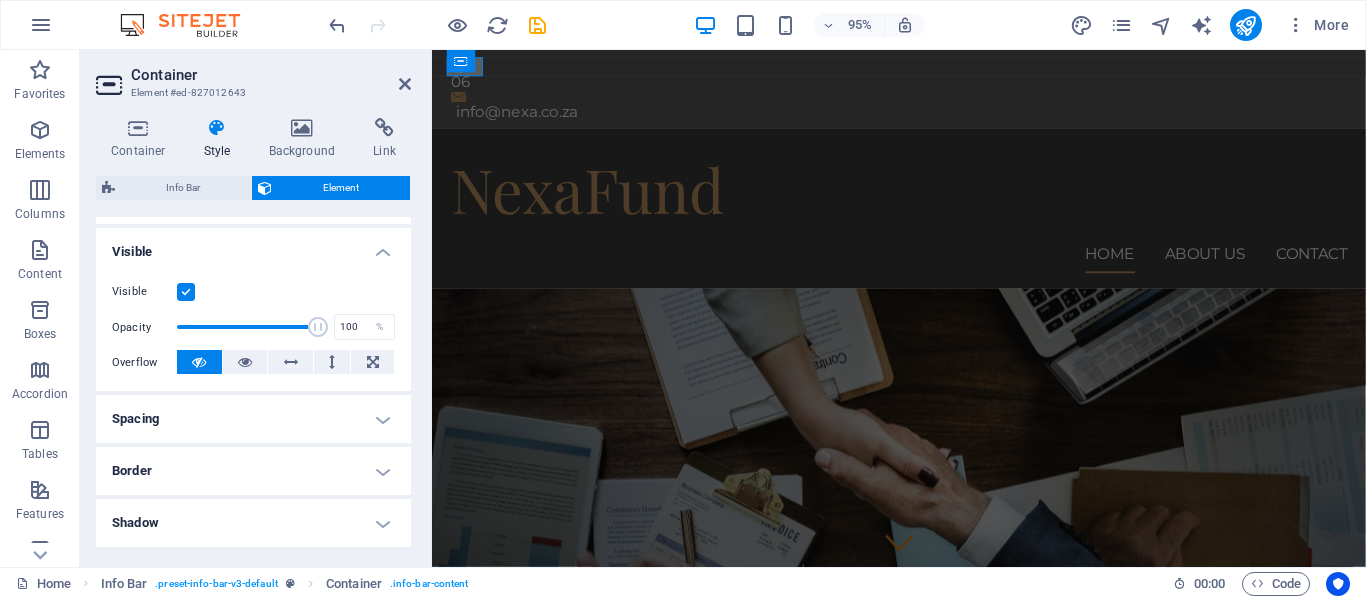 scroll, scrollTop: 0, scrollLeft: 0, axis: both 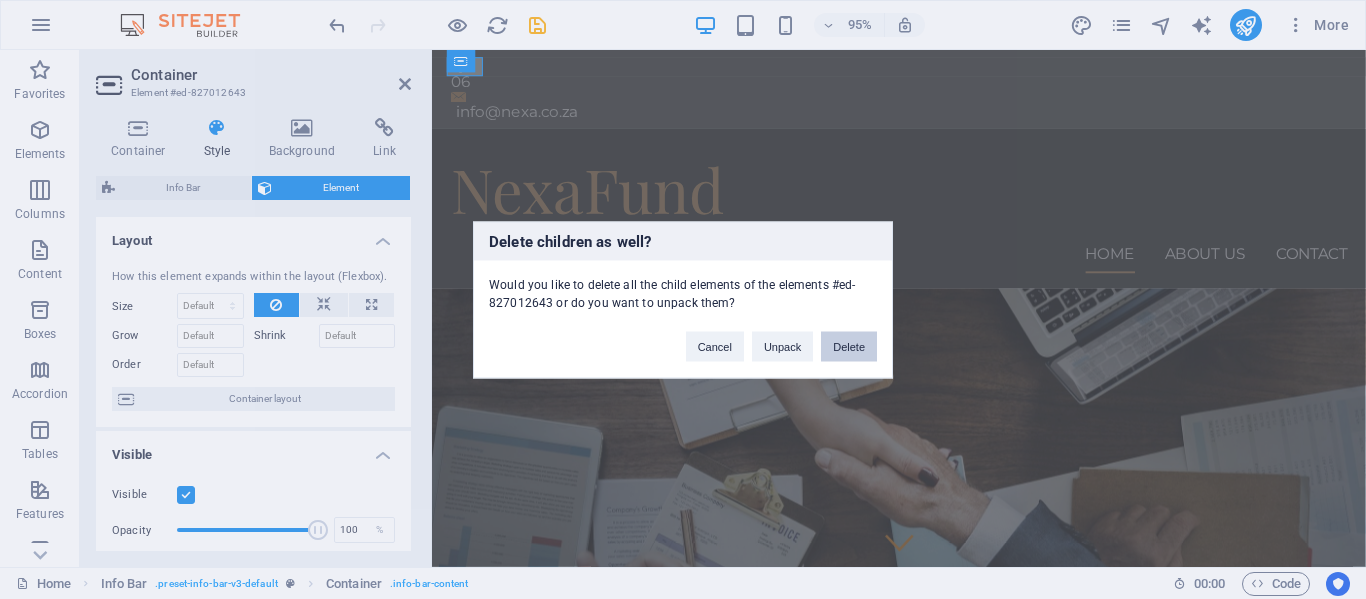 click on "Delete" at bounding box center [849, 346] 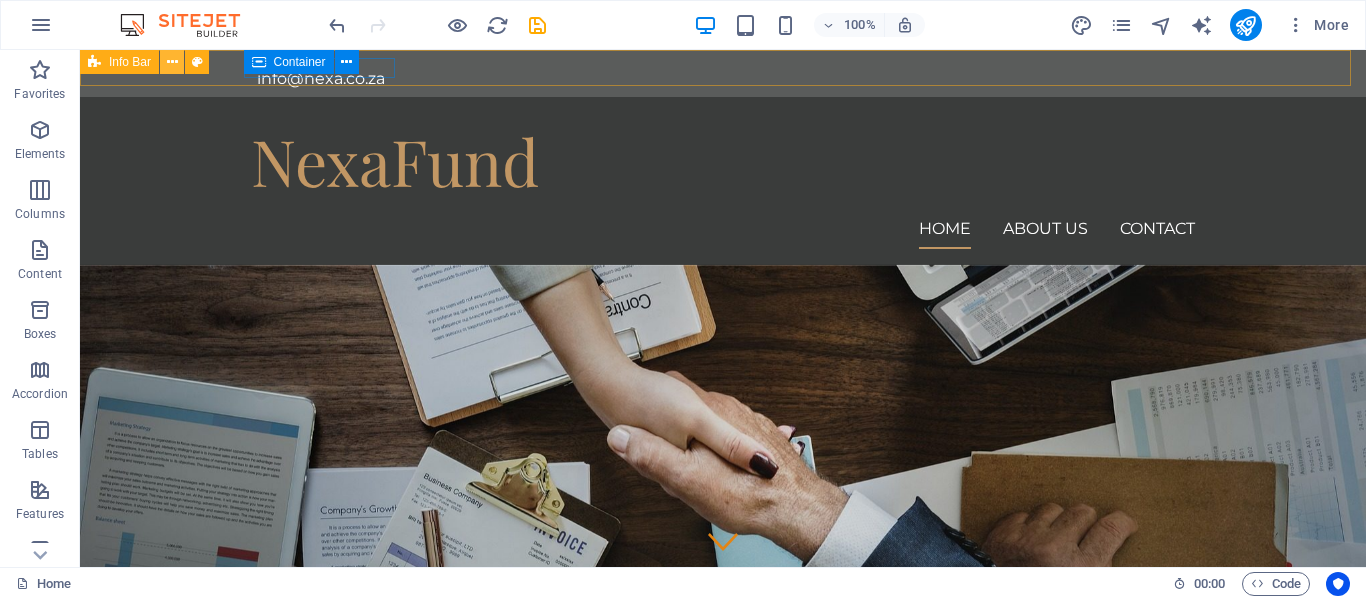 click at bounding box center [172, 62] 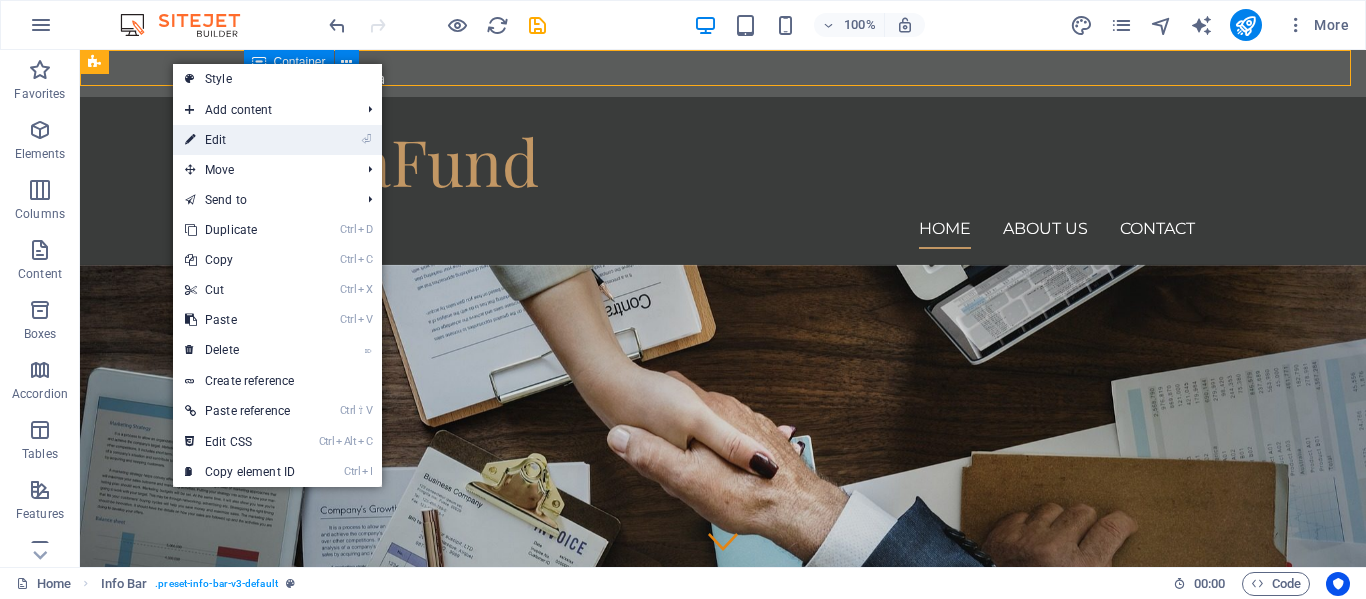 click on "⏎  Edit" at bounding box center [240, 140] 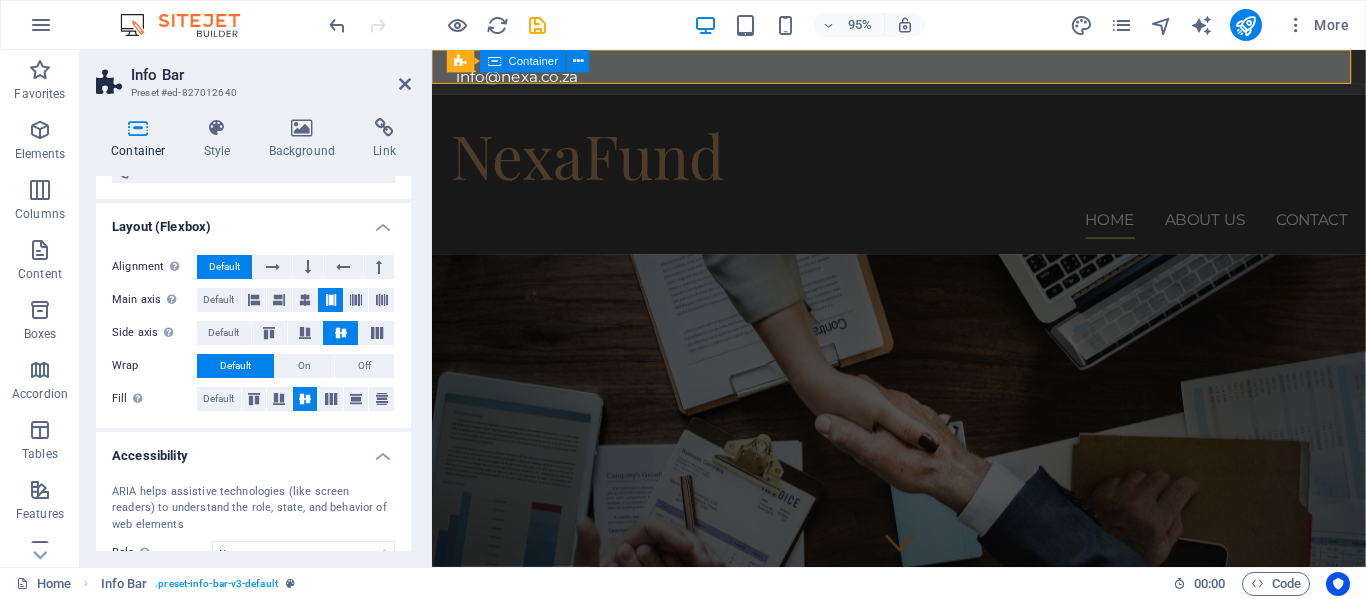 scroll, scrollTop: 400, scrollLeft: 0, axis: vertical 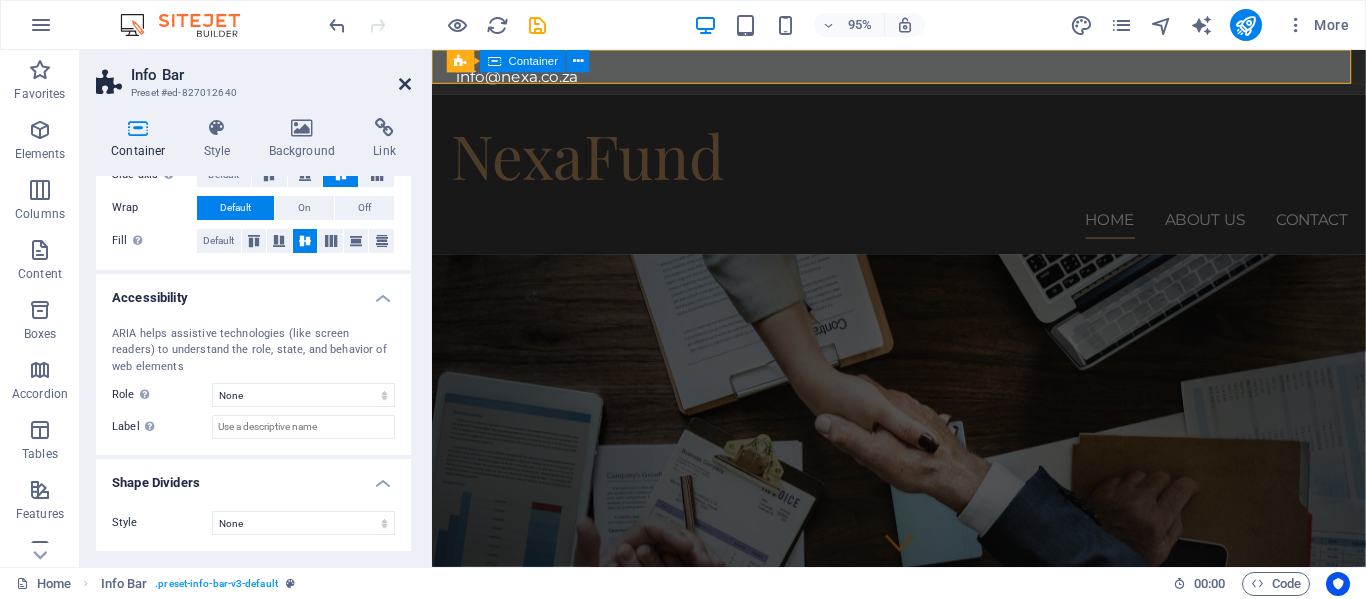click at bounding box center [405, 84] 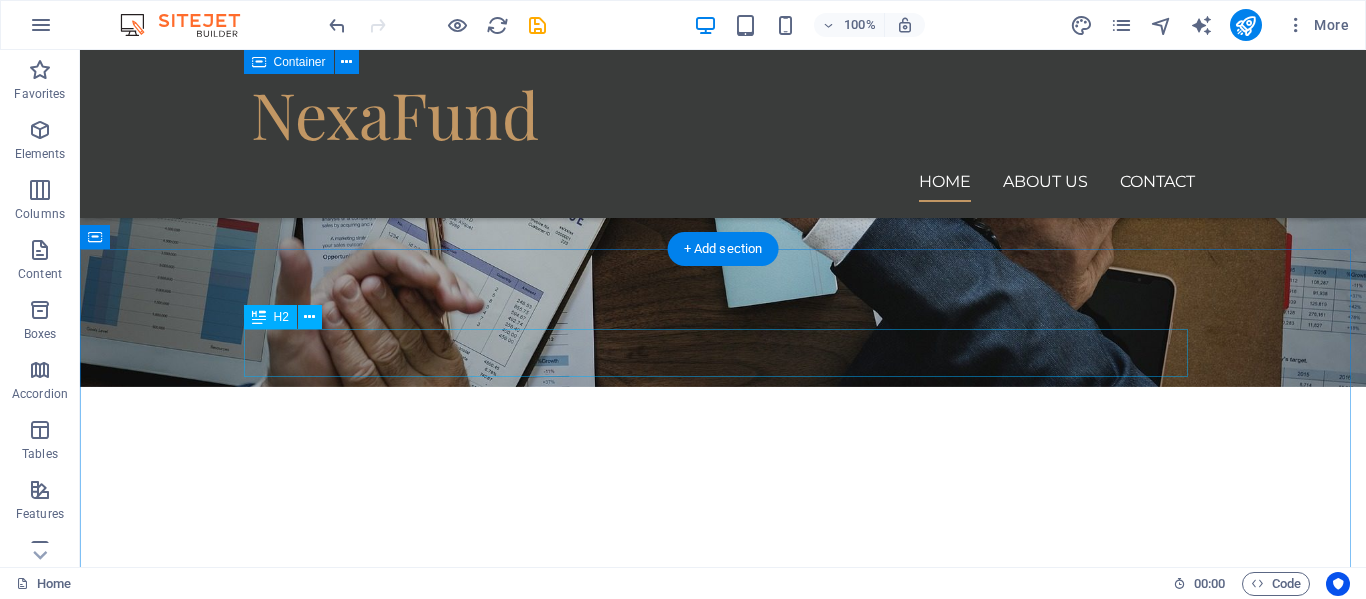 scroll, scrollTop: 352, scrollLeft: 0, axis: vertical 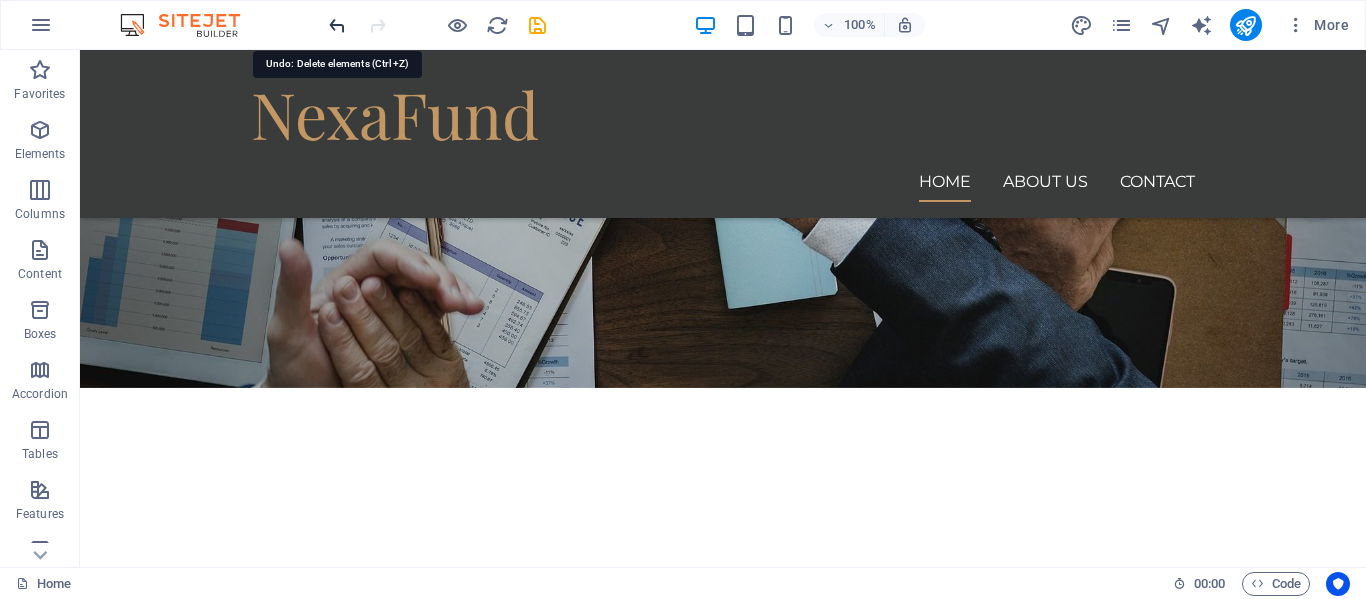click at bounding box center [337, 25] 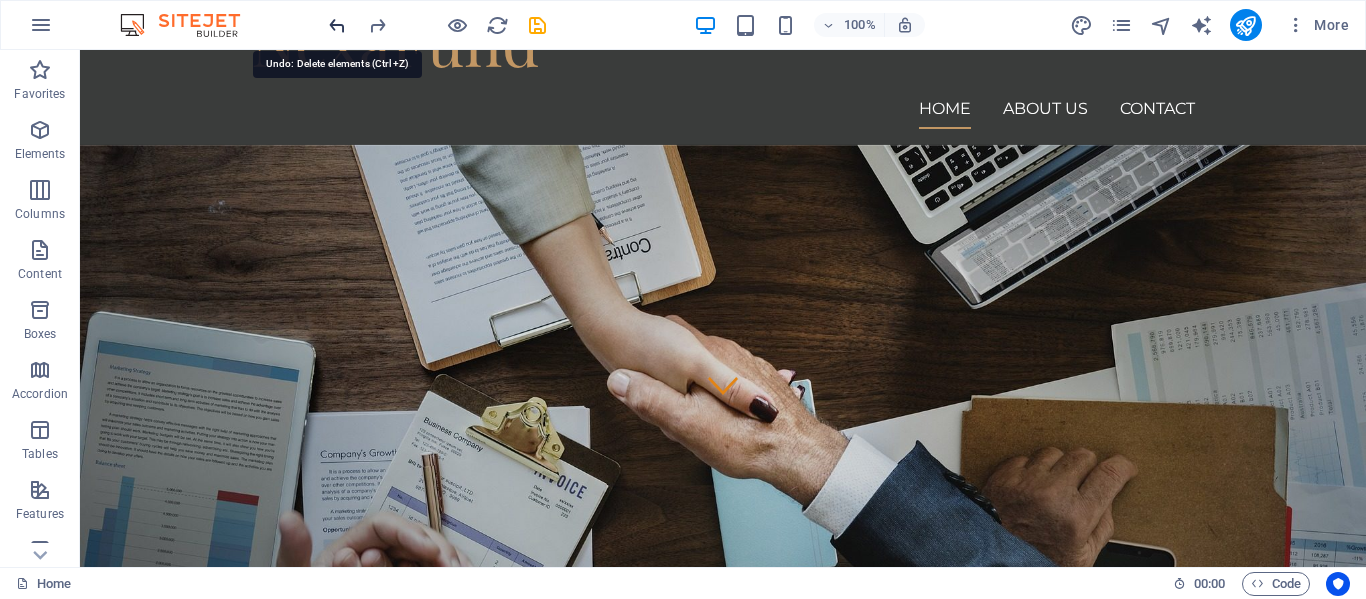 scroll, scrollTop: 0, scrollLeft: 0, axis: both 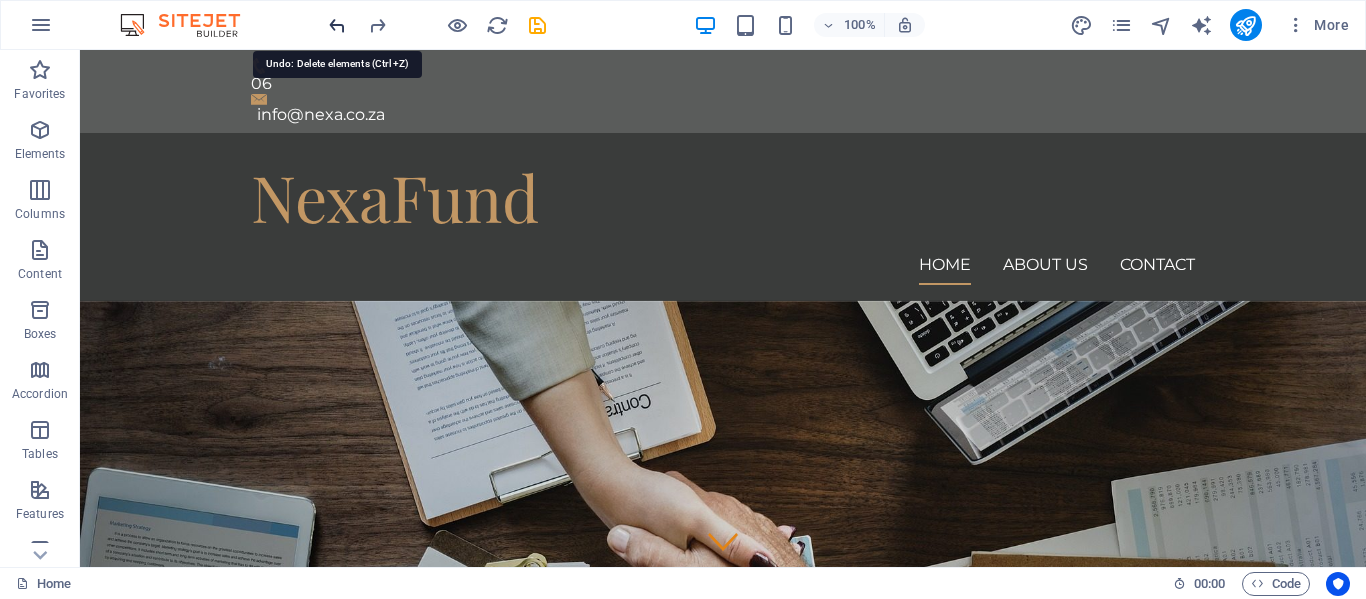 click at bounding box center (337, 25) 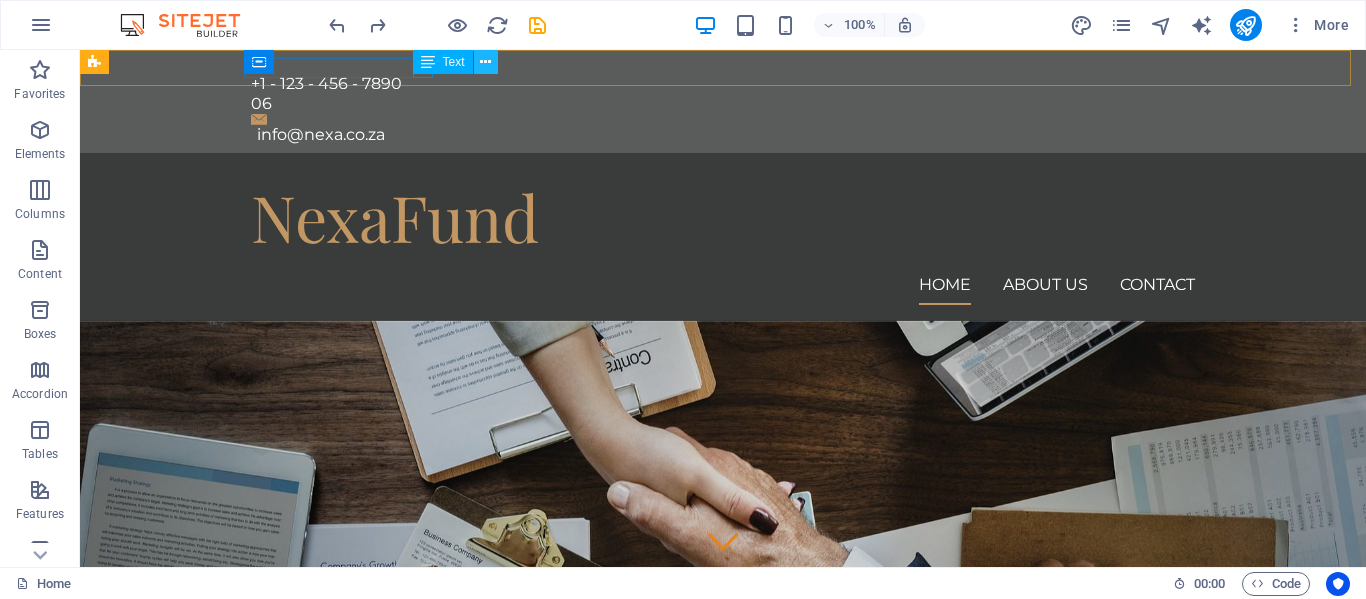 click at bounding box center [485, 62] 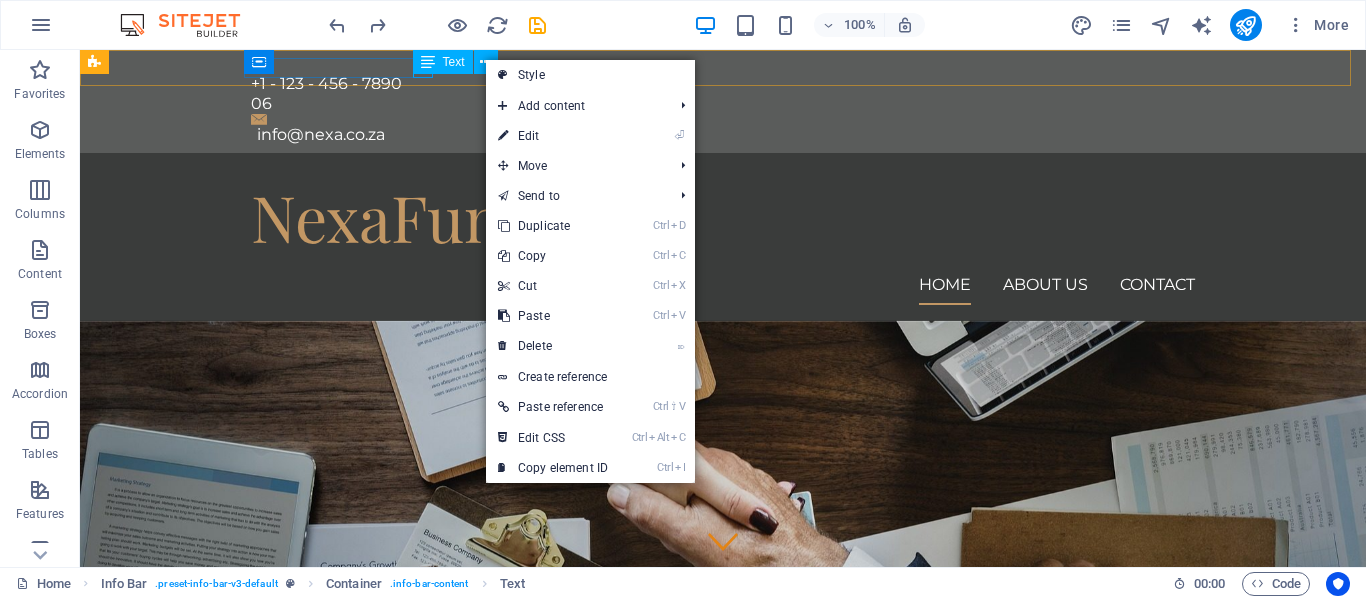 click on "Text" at bounding box center (462, 62) 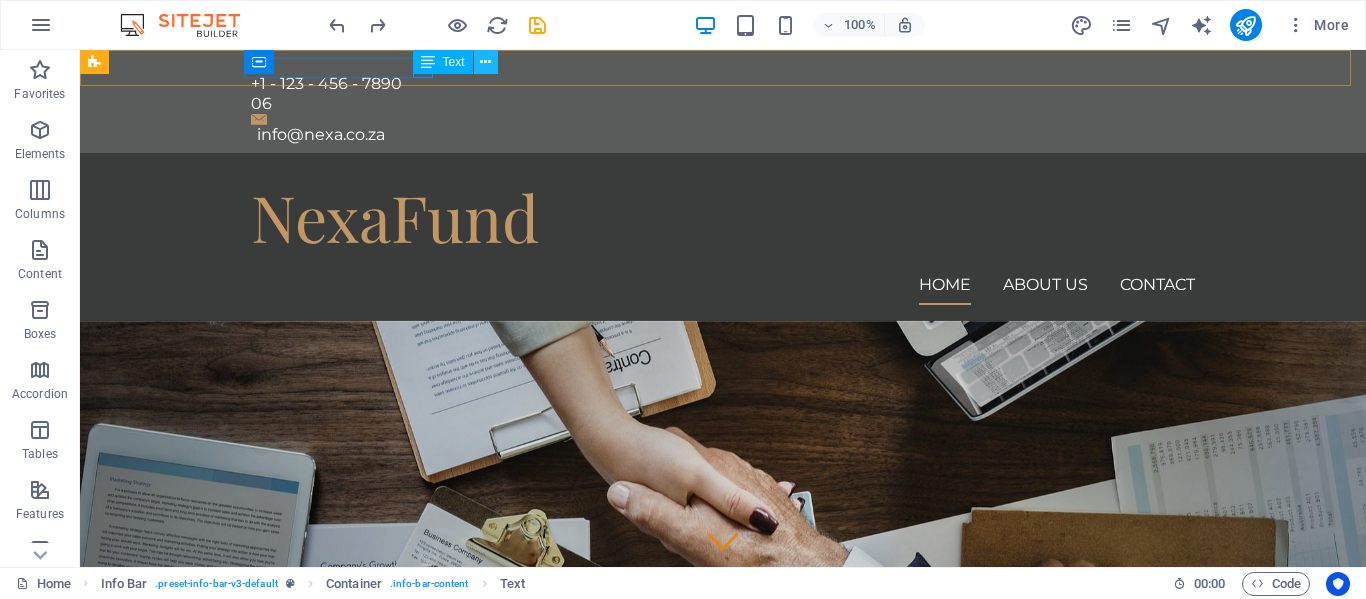 click at bounding box center [485, 62] 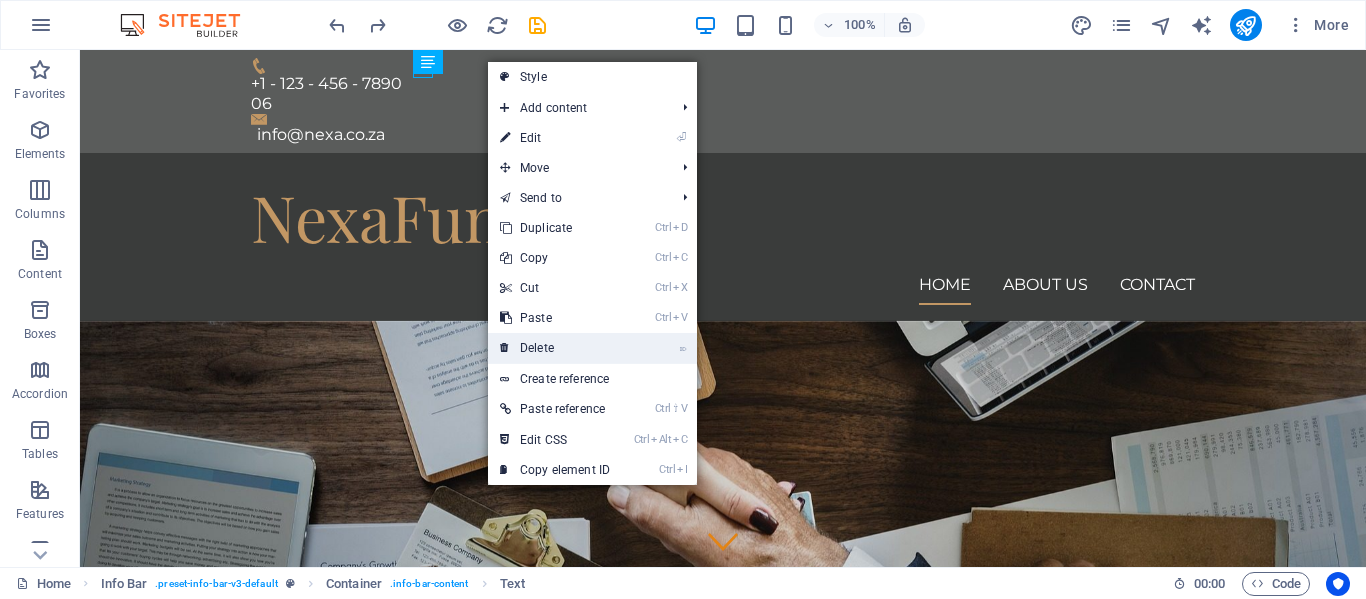click on "⌦  Delete" at bounding box center (555, 348) 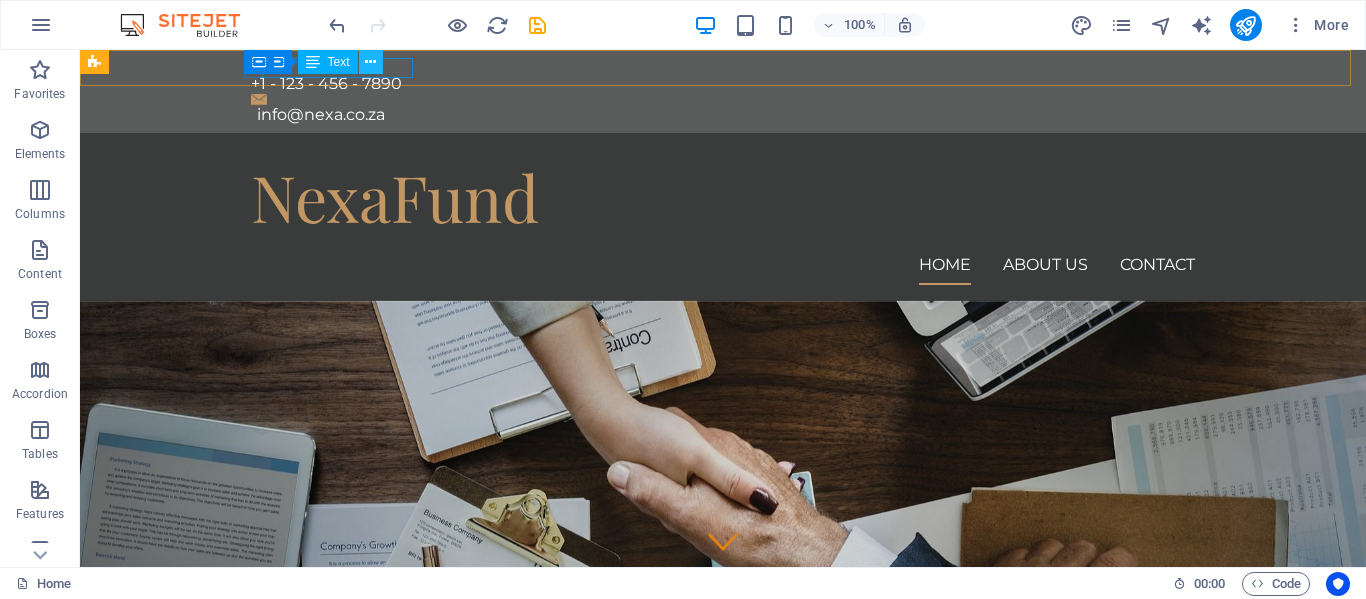 click at bounding box center [370, 62] 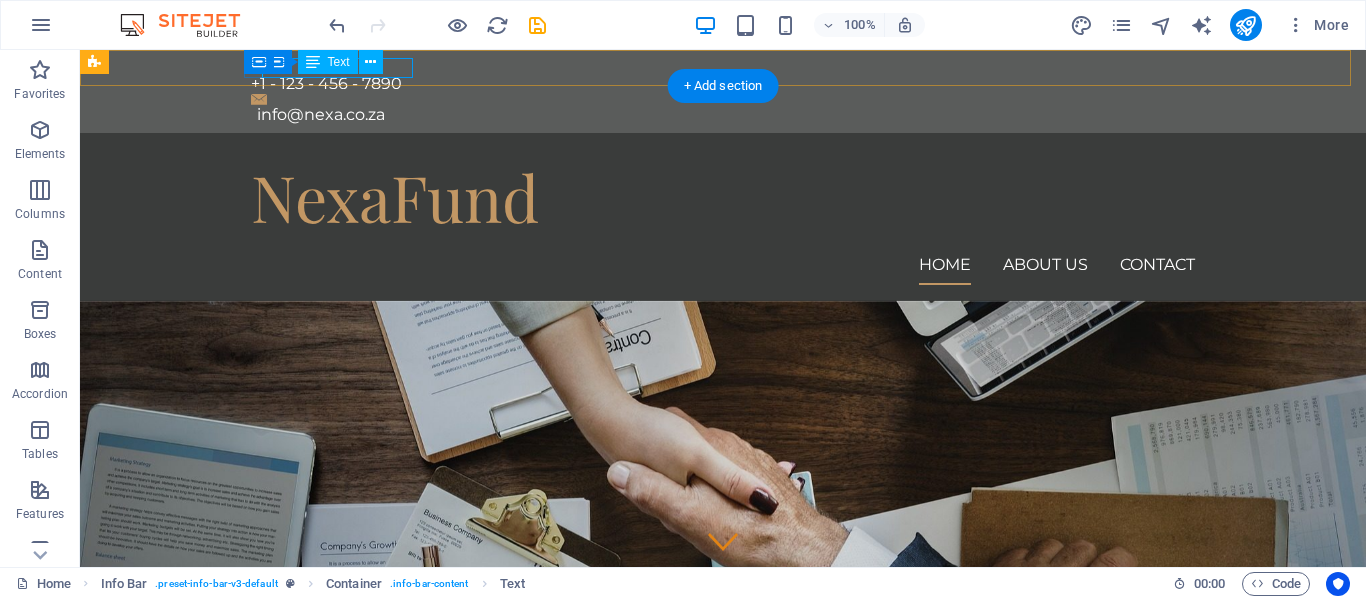 click on "+1 - 123 - 456 - 7890" at bounding box center (715, 84) 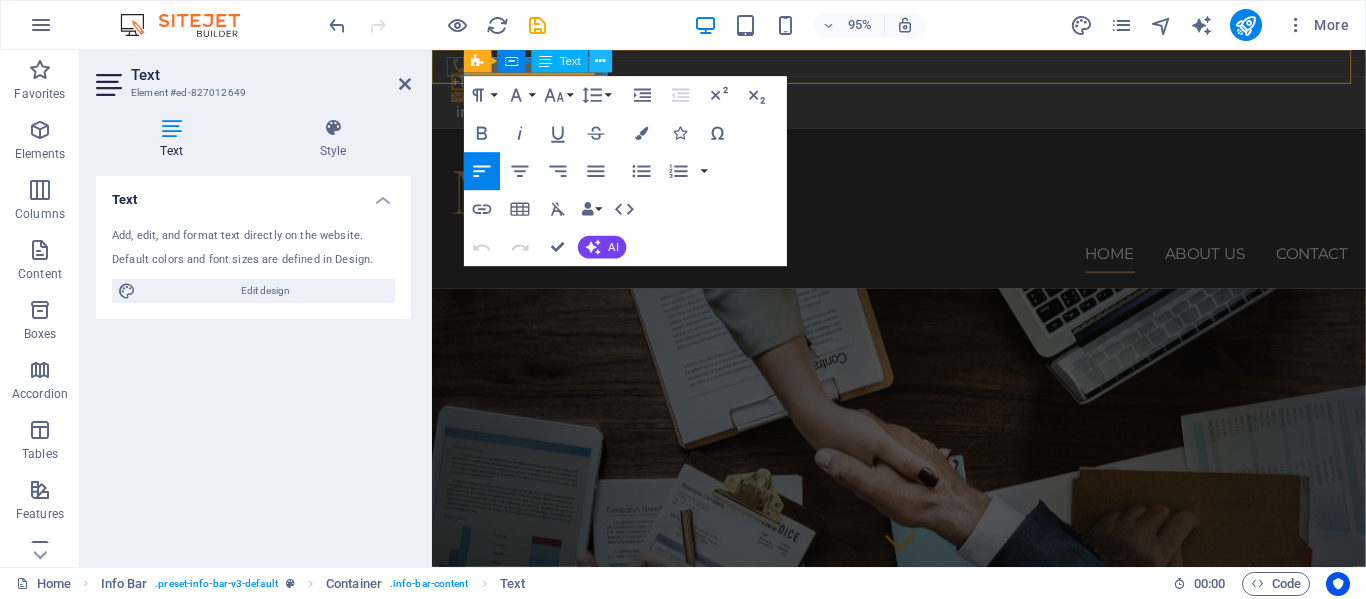 click at bounding box center (601, 61) 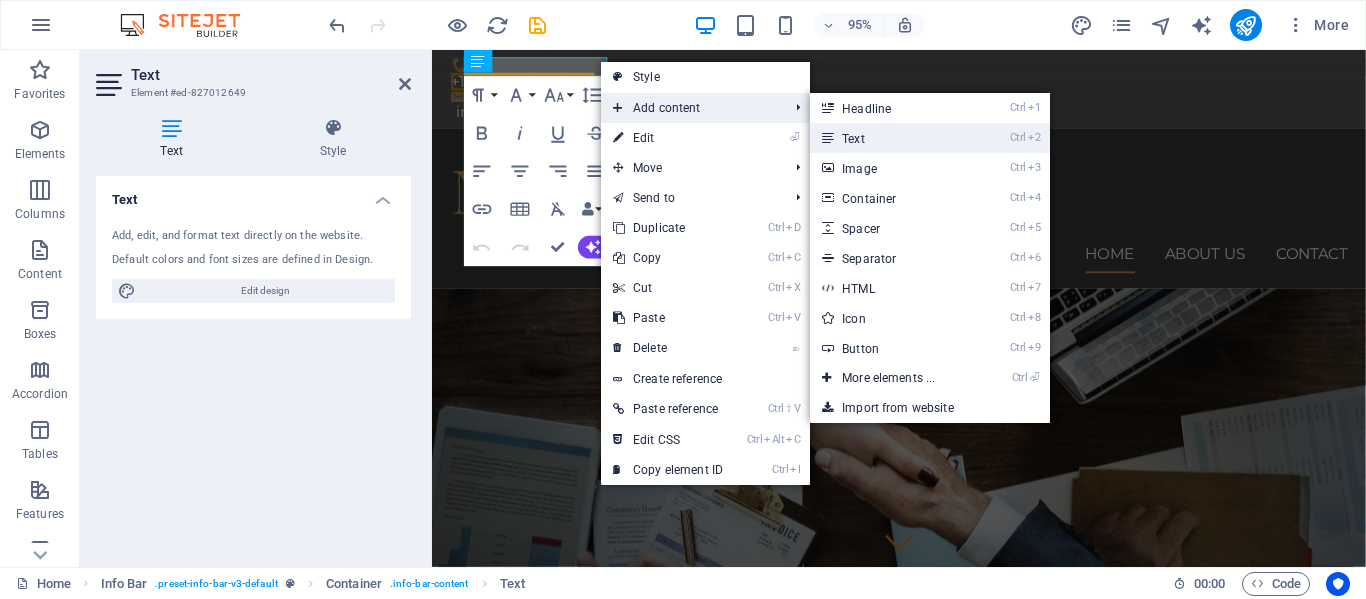 click on "Ctrl 2  Text" at bounding box center [892, 138] 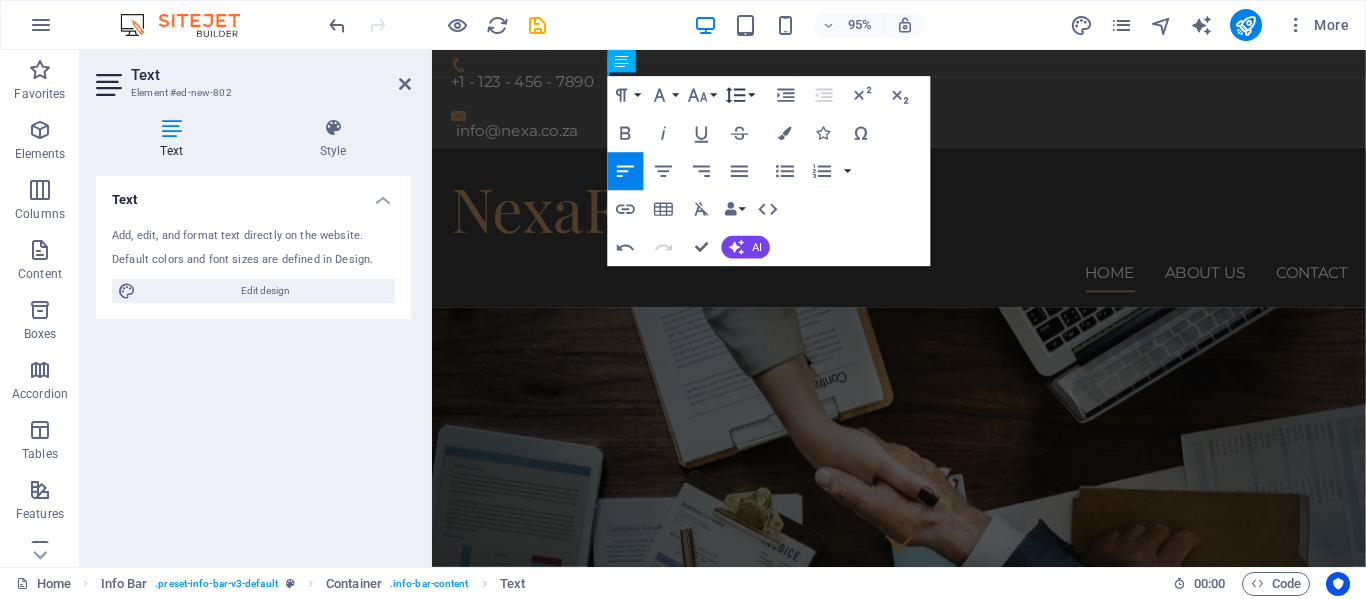 type 